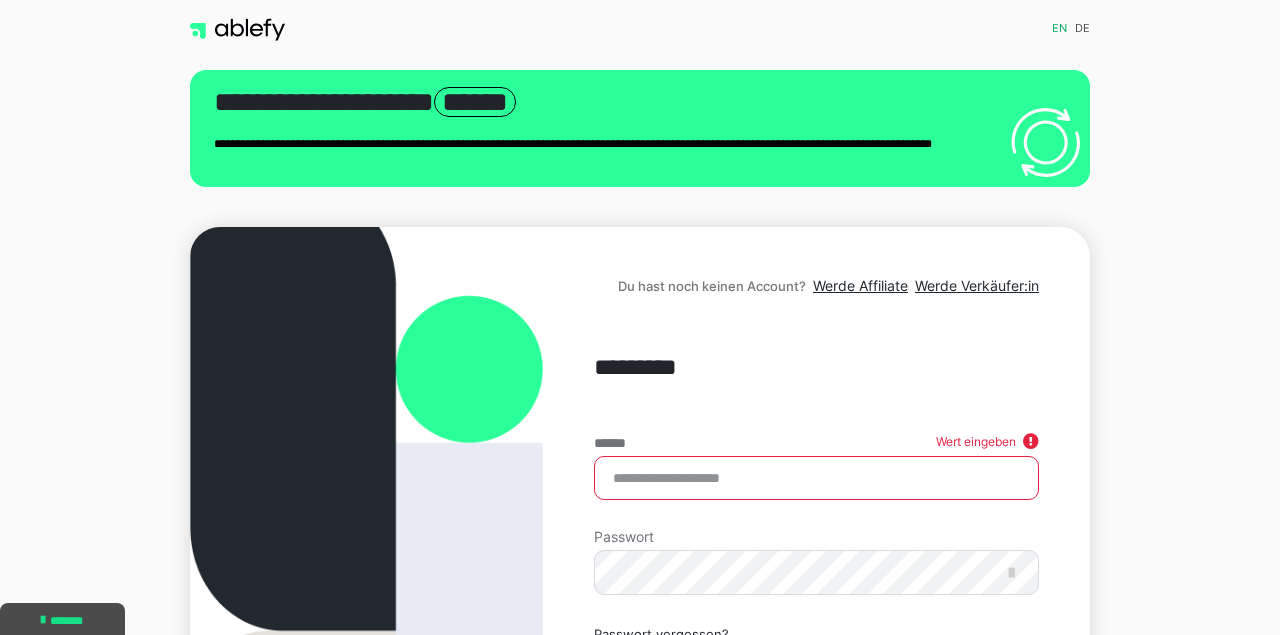 scroll, scrollTop: 0, scrollLeft: 0, axis: both 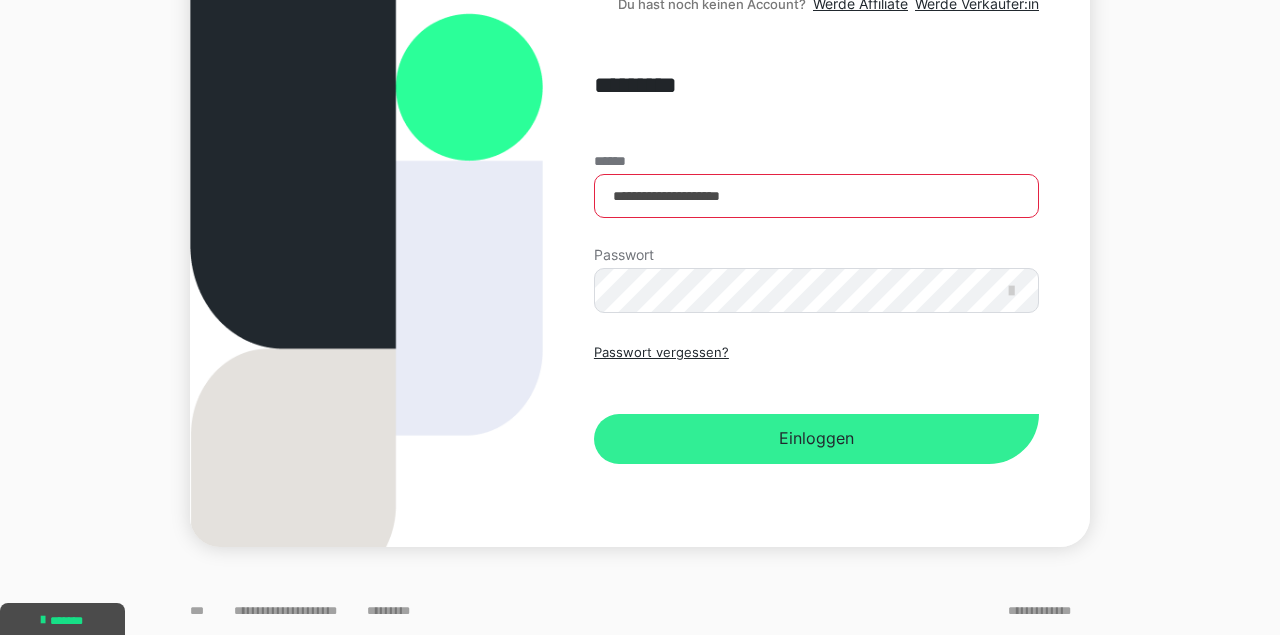 click on "Einloggen" at bounding box center [816, 439] 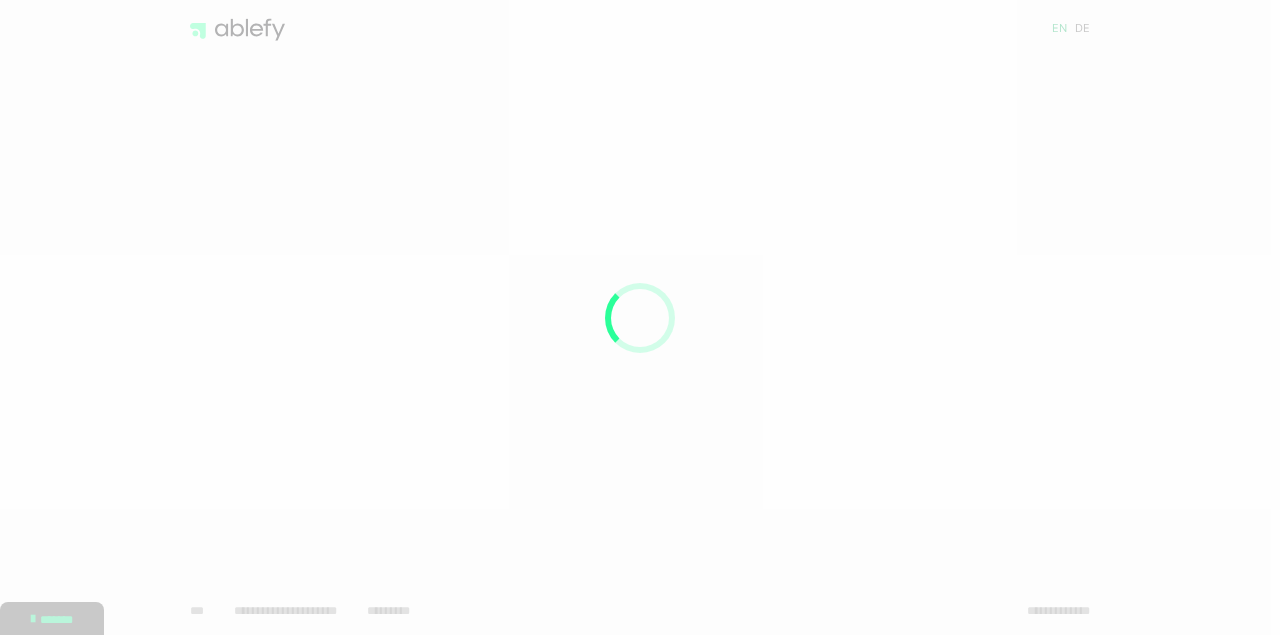 scroll, scrollTop: 0, scrollLeft: 0, axis: both 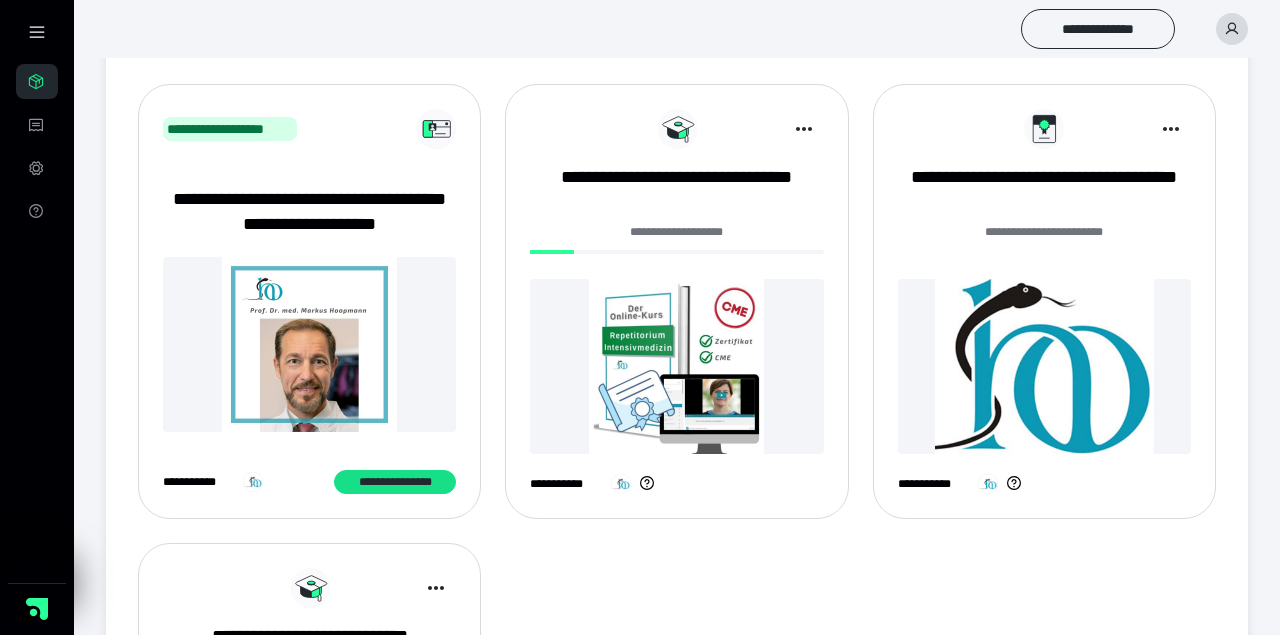 click at bounding box center (676, 252) 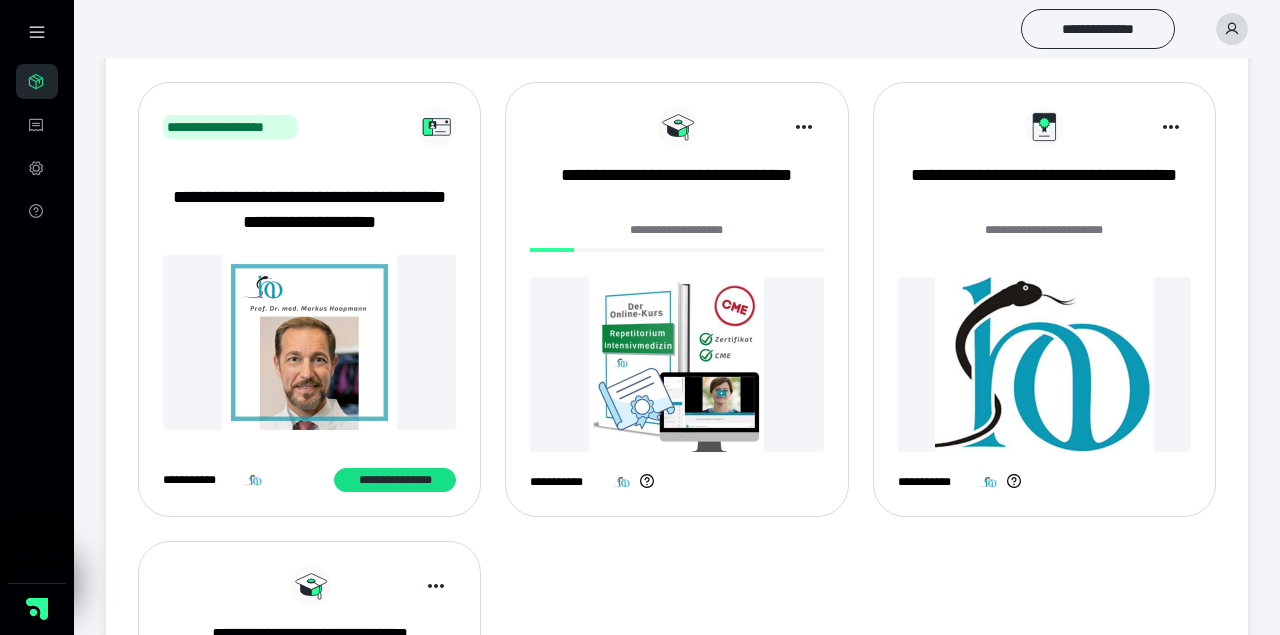 scroll, scrollTop: 224, scrollLeft: 0, axis: vertical 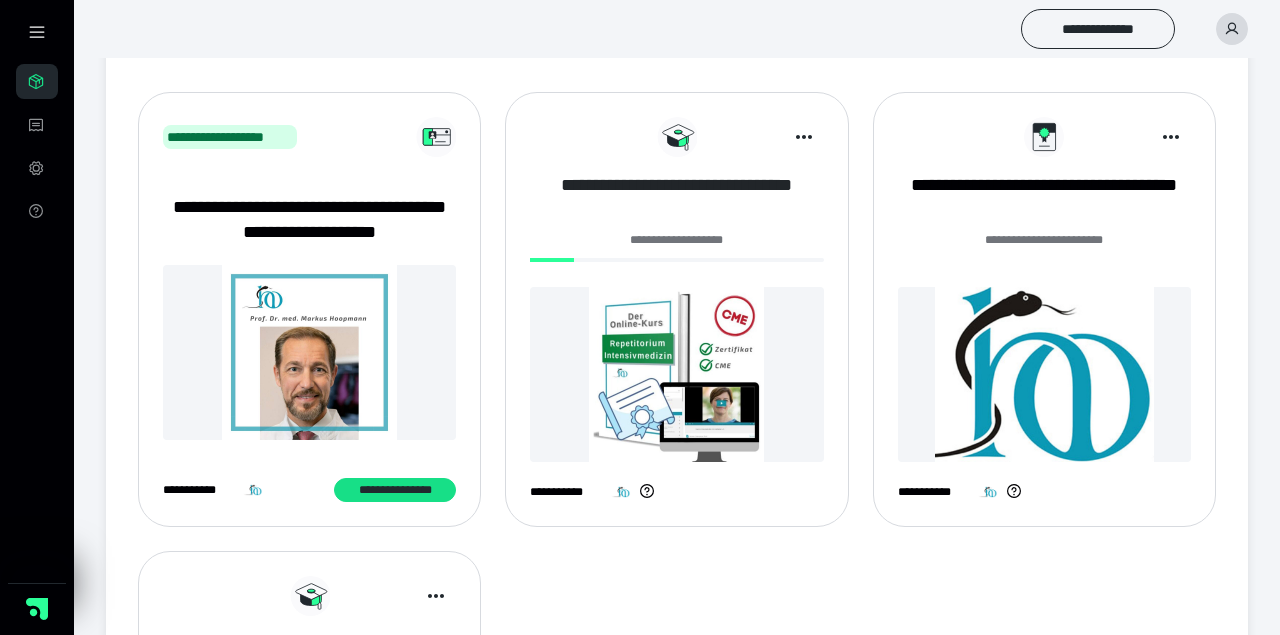 click on "**********" at bounding box center [676, 198] 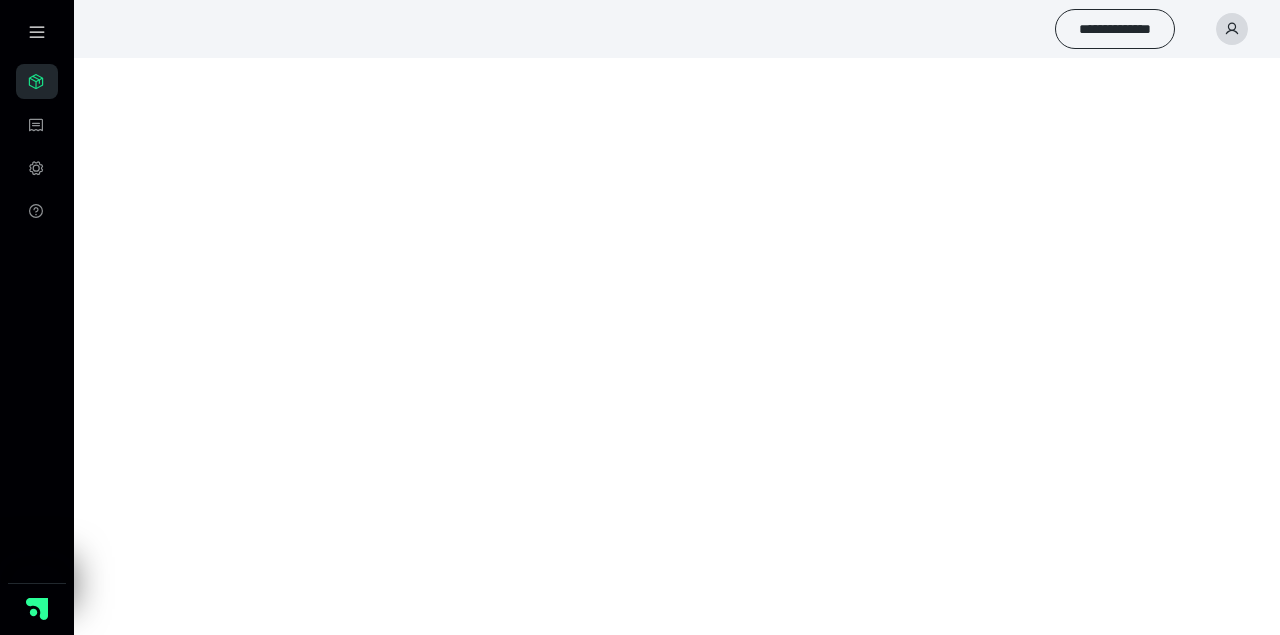 scroll, scrollTop: 0, scrollLeft: 0, axis: both 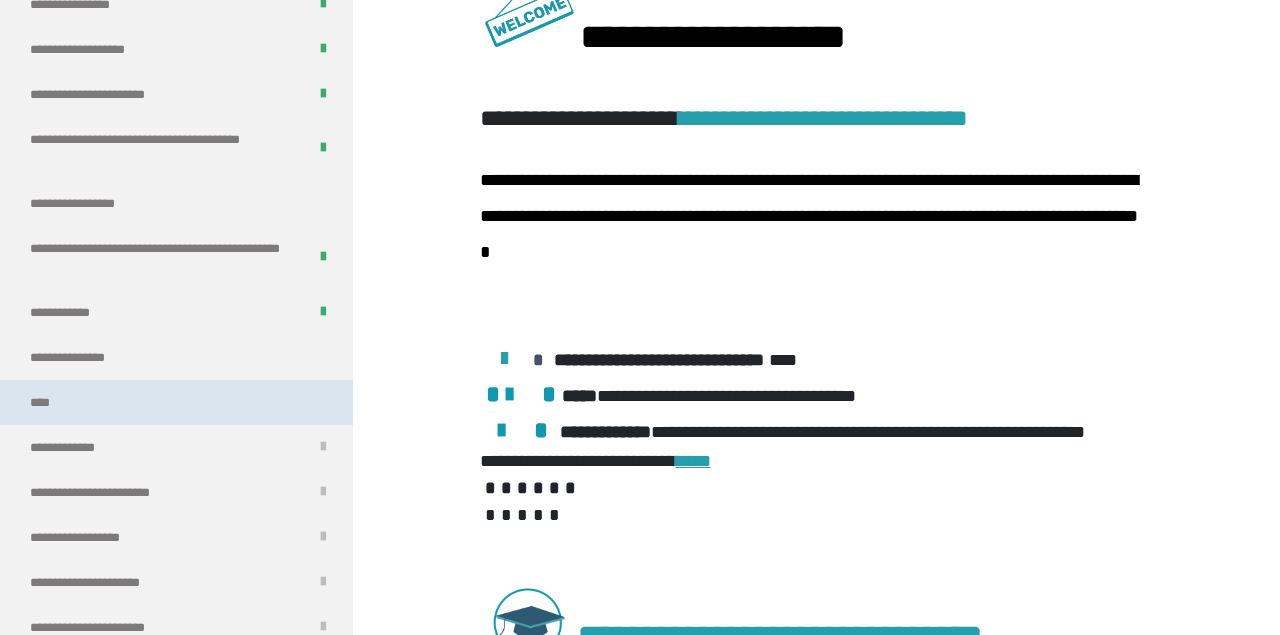 click on "****" at bounding box center (176, 402) 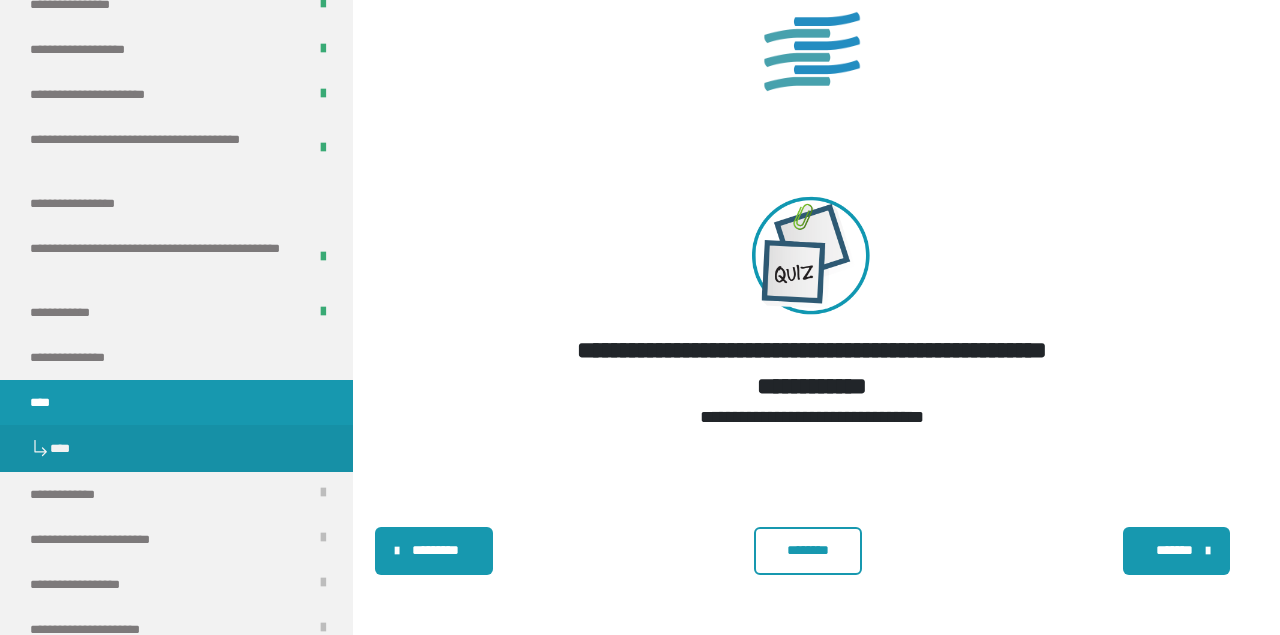 scroll, scrollTop: 2489, scrollLeft: 0, axis: vertical 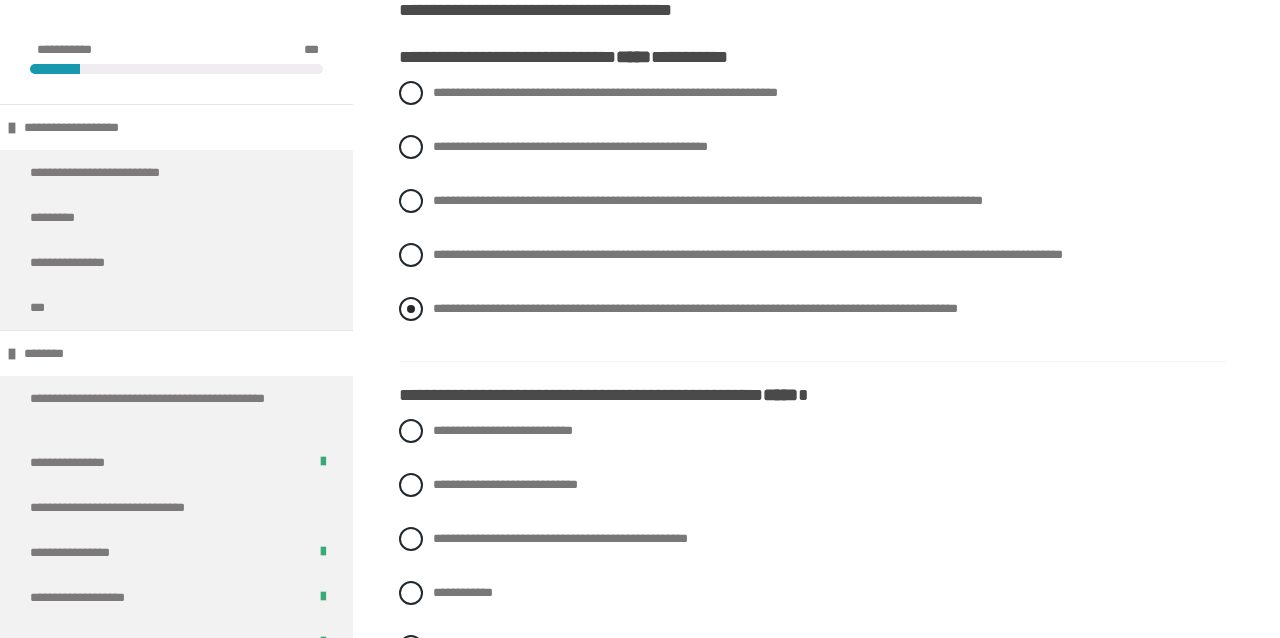 click at bounding box center (411, 309) 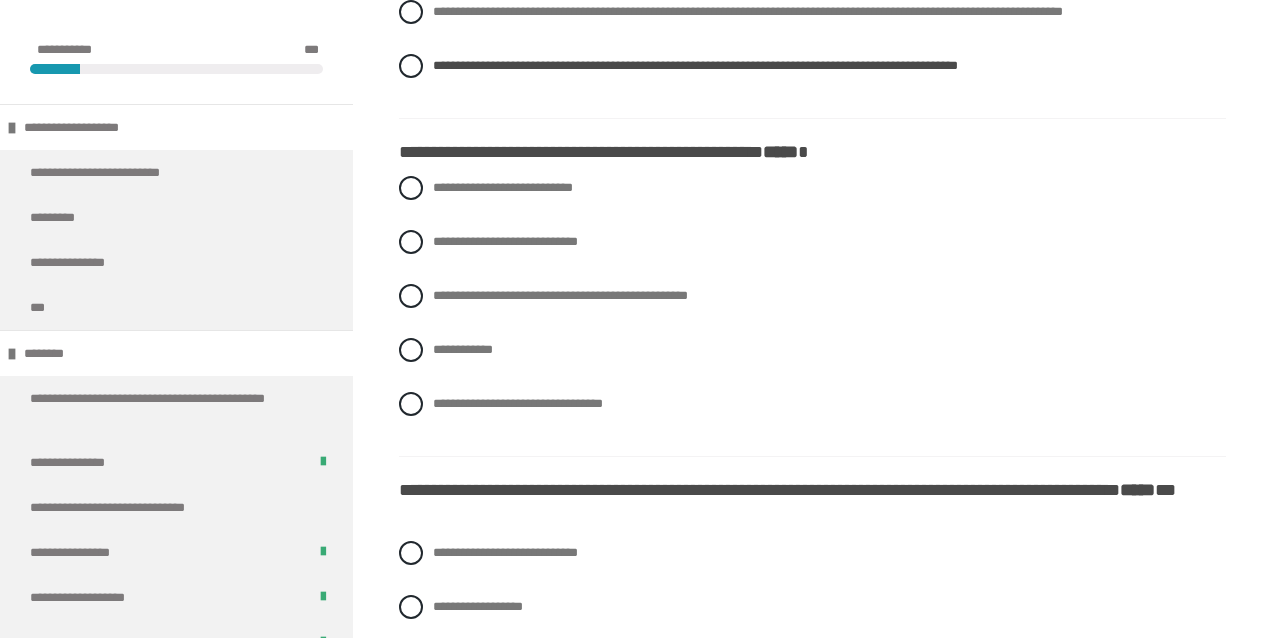 scroll, scrollTop: 829, scrollLeft: 0, axis: vertical 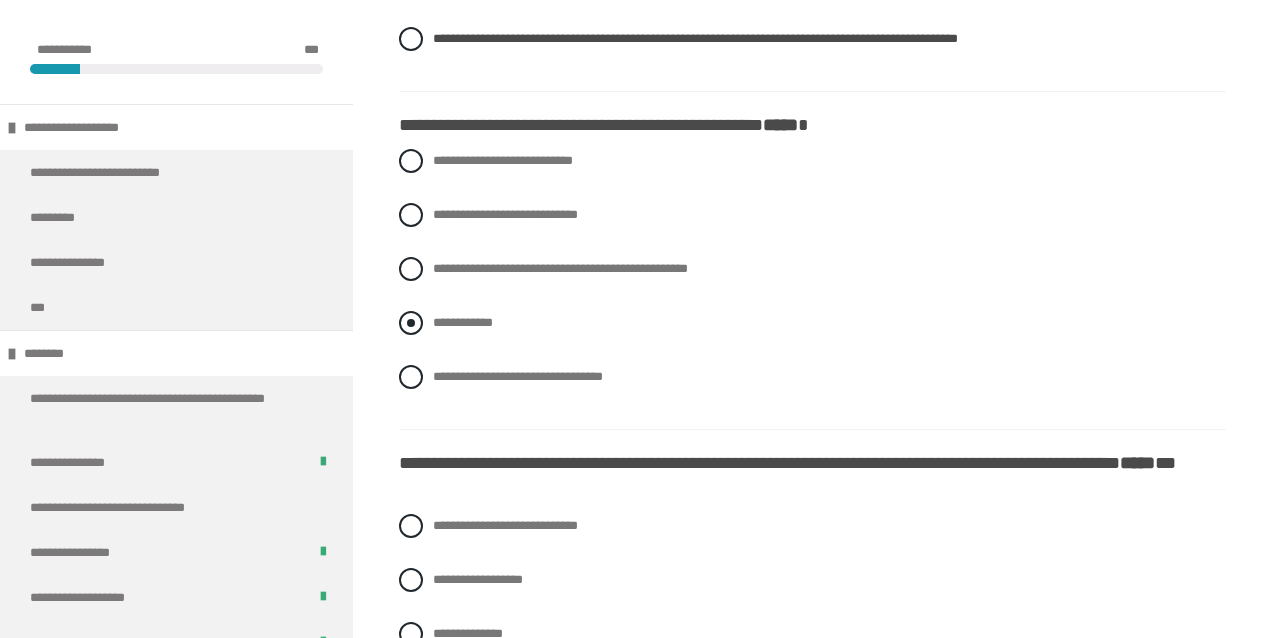 click at bounding box center [411, 323] 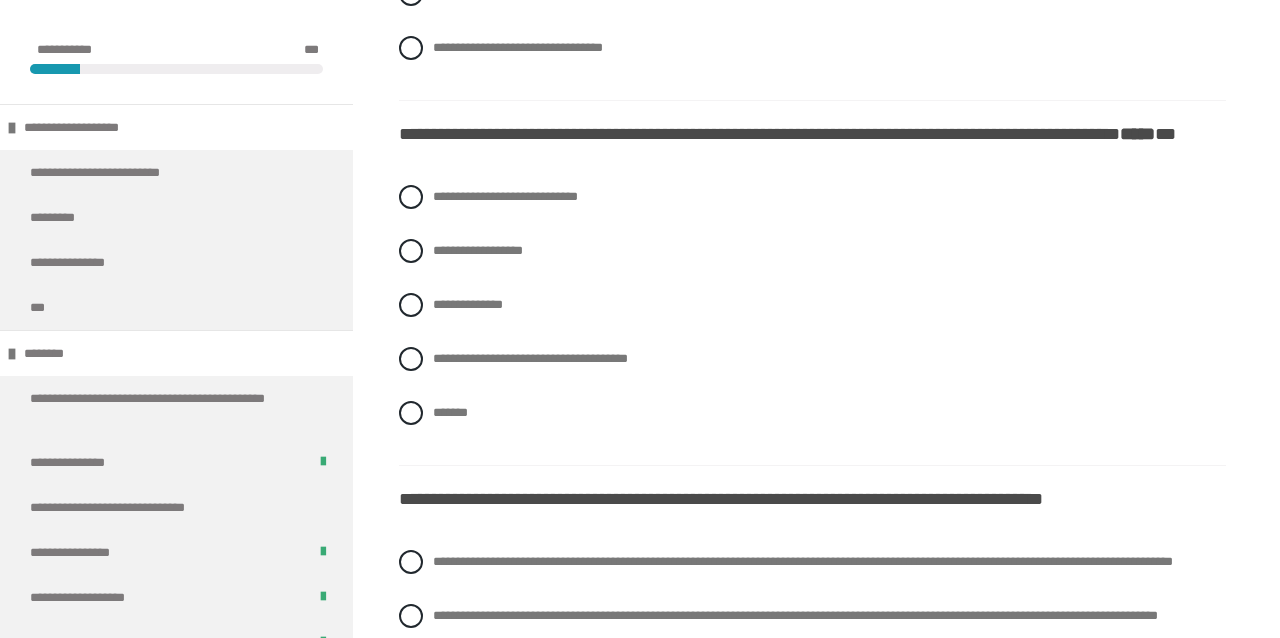 scroll, scrollTop: 1163, scrollLeft: 0, axis: vertical 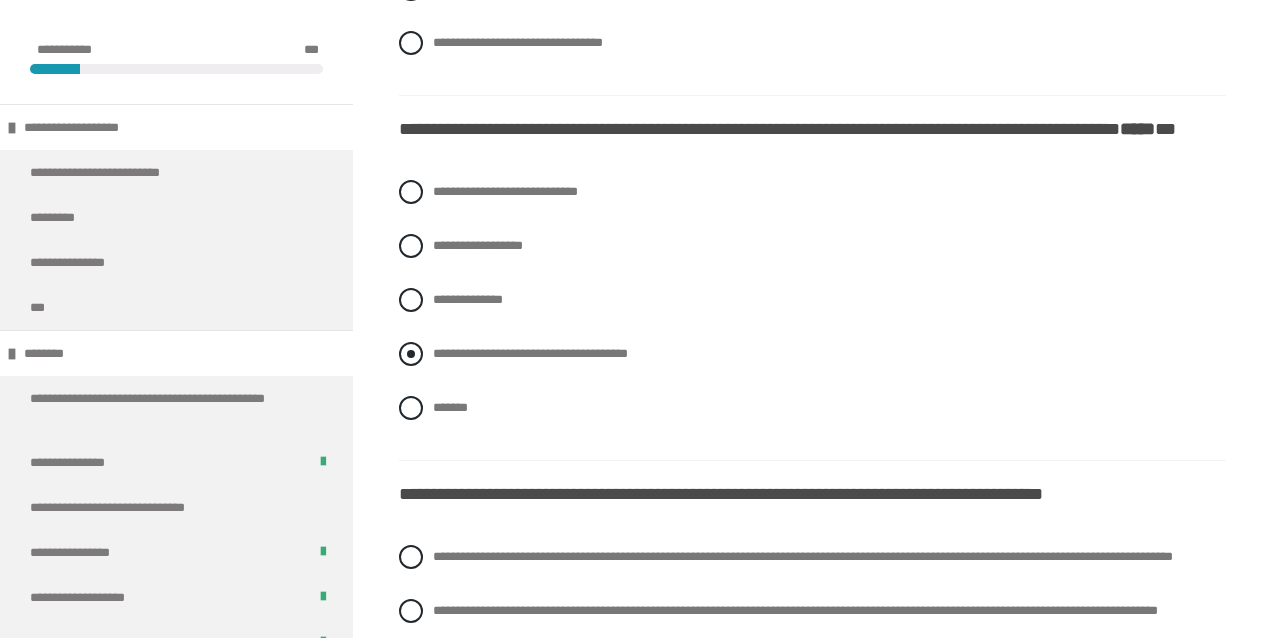 click at bounding box center (411, 354) 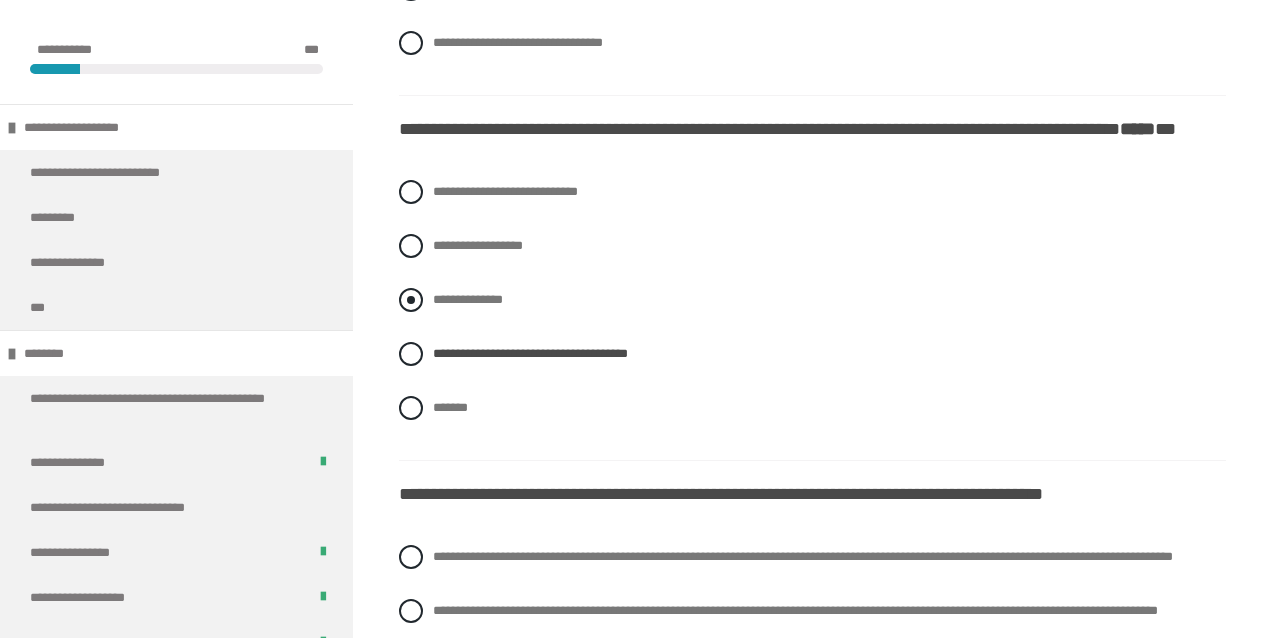 click at bounding box center [411, 300] 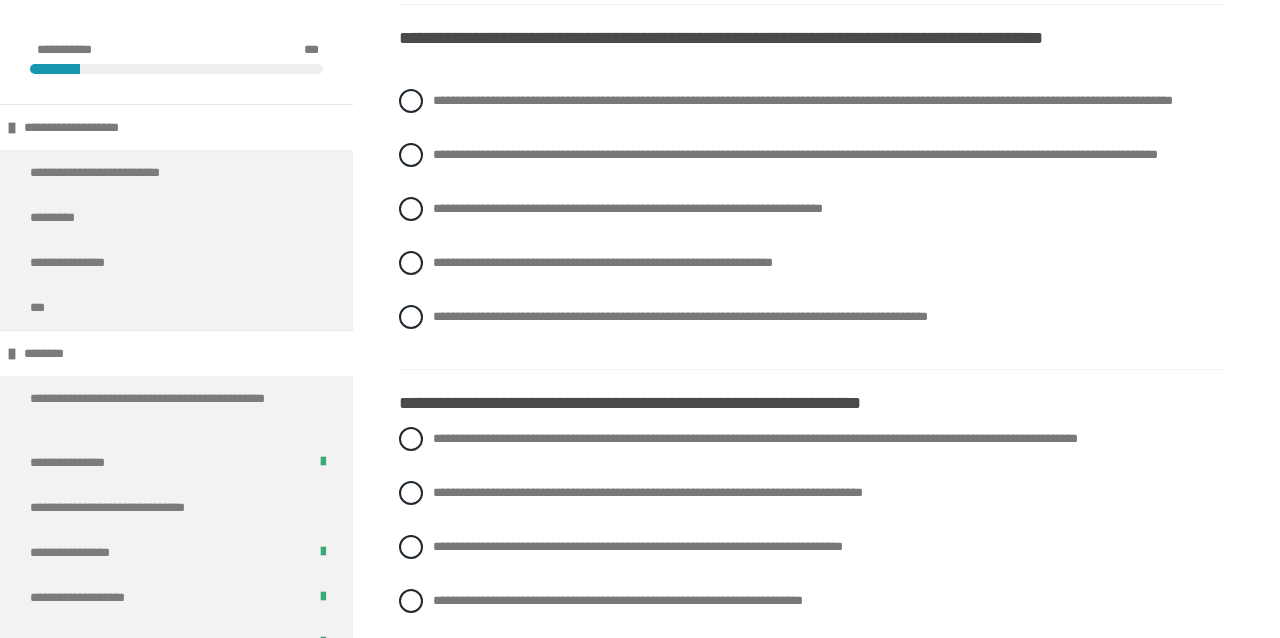 scroll, scrollTop: 1616, scrollLeft: 0, axis: vertical 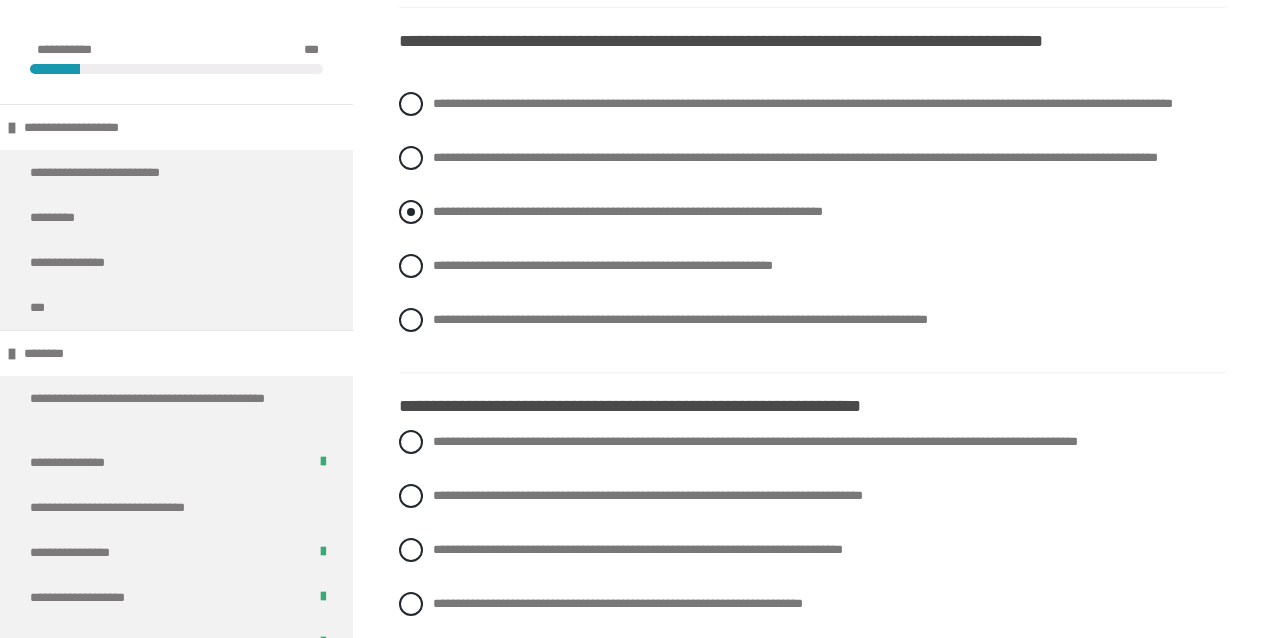 click at bounding box center [411, 212] 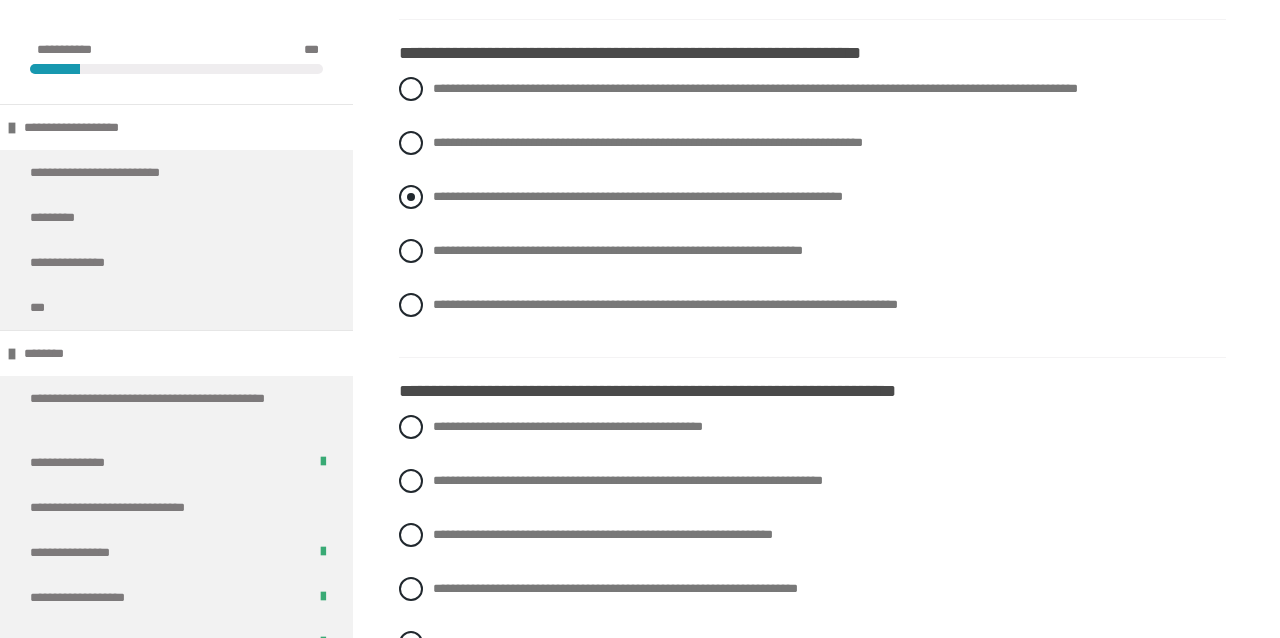 scroll, scrollTop: 1970, scrollLeft: 0, axis: vertical 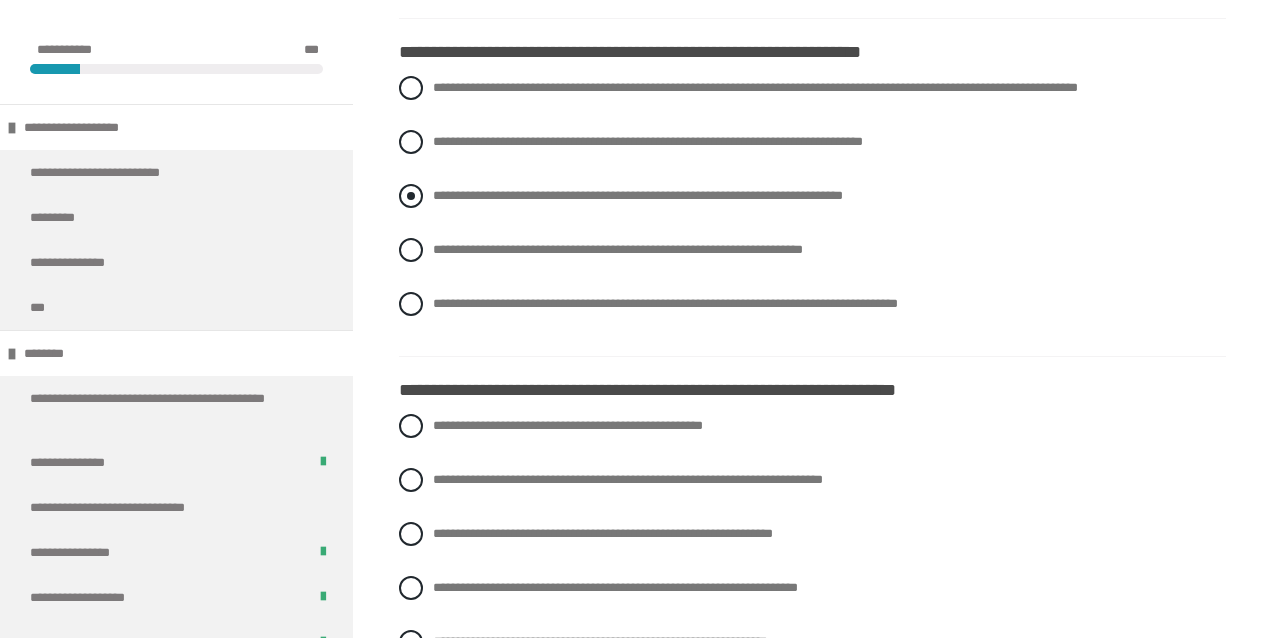 click at bounding box center [411, 196] 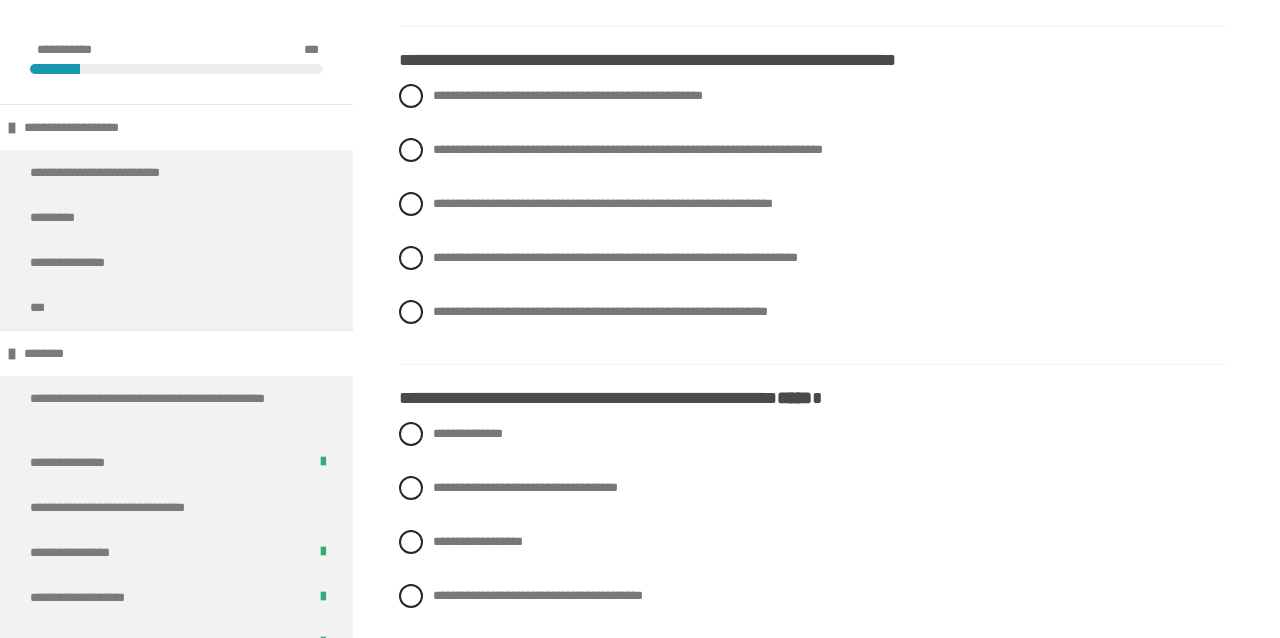 scroll, scrollTop: 2338, scrollLeft: 0, axis: vertical 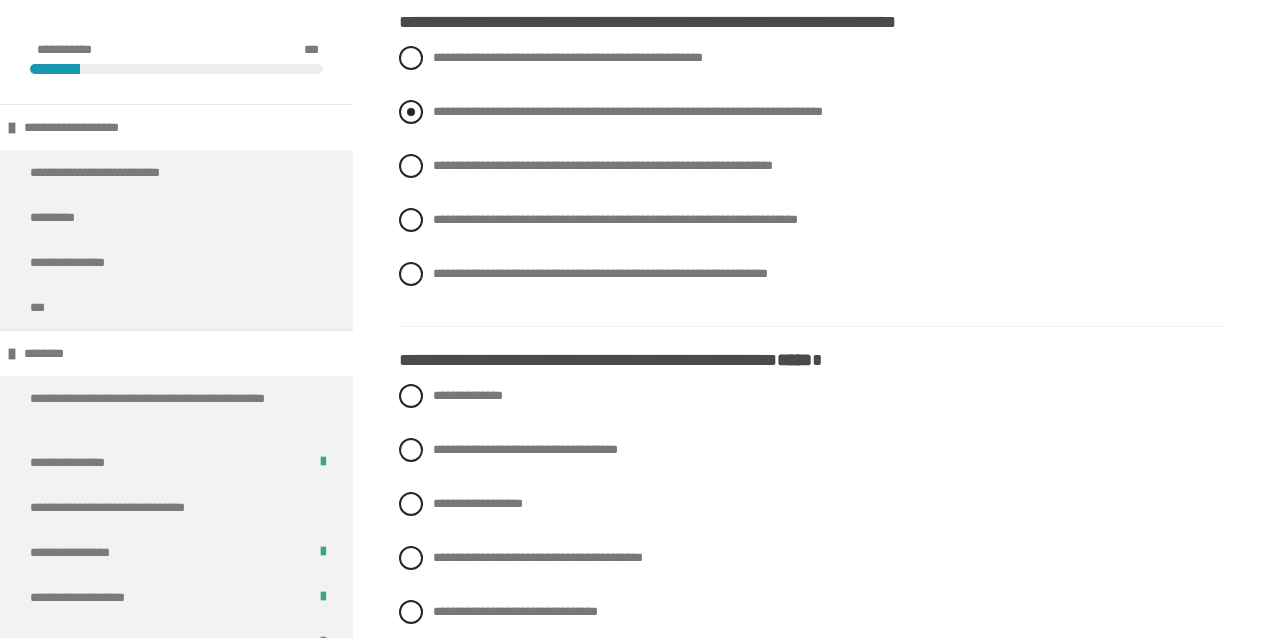 click at bounding box center [411, 112] 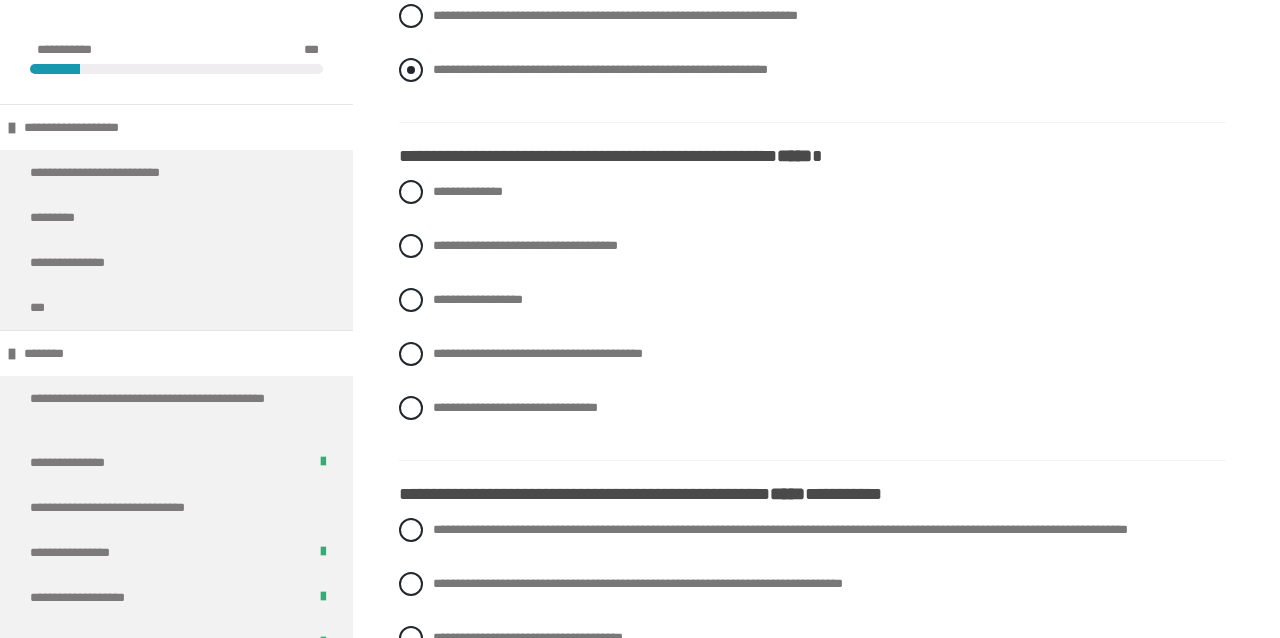 scroll, scrollTop: 2557, scrollLeft: 0, axis: vertical 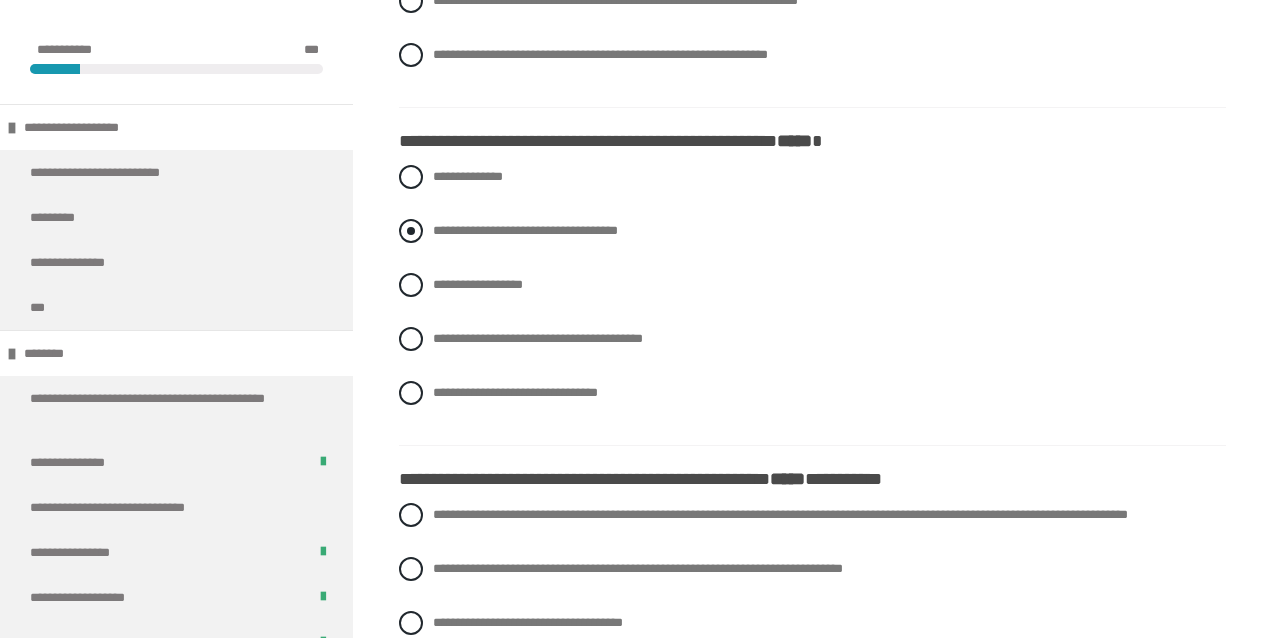 click at bounding box center [411, 231] 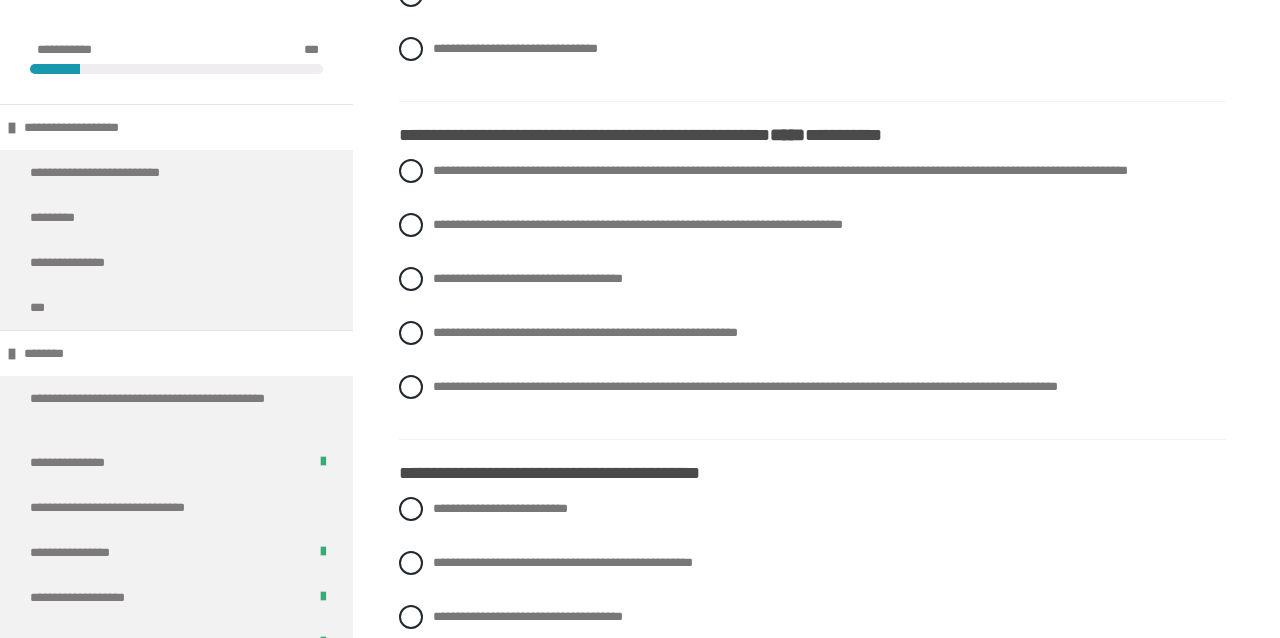 scroll, scrollTop: 2916, scrollLeft: 0, axis: vertical 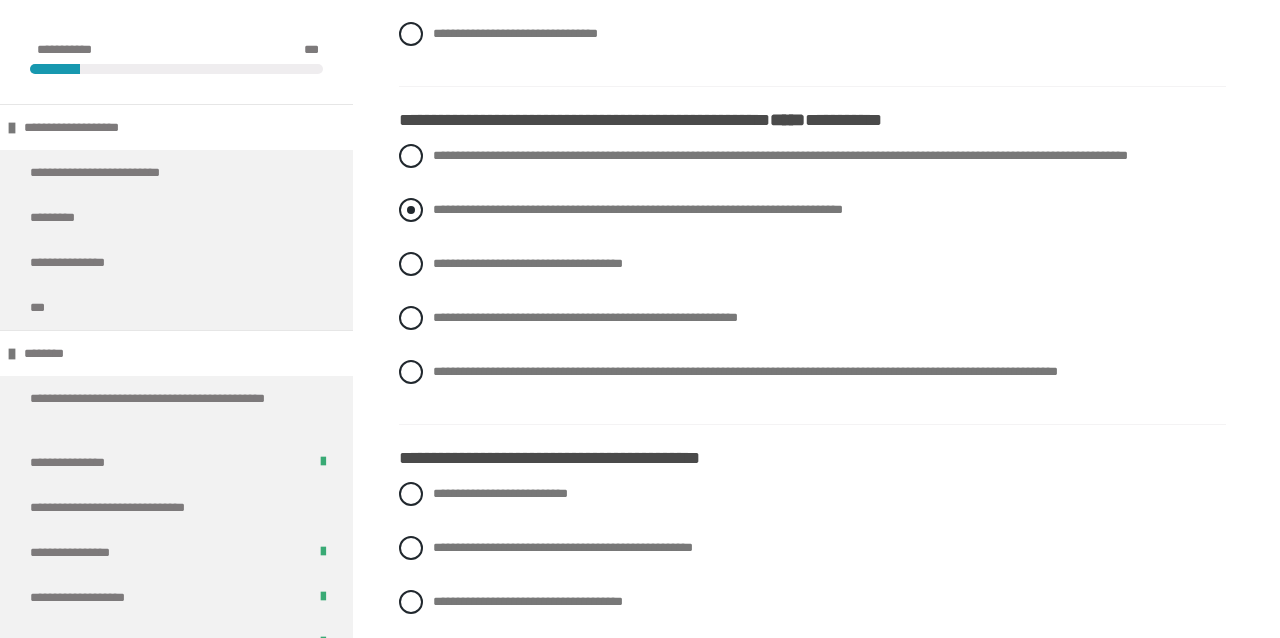 click at bounding box center [411, 210] 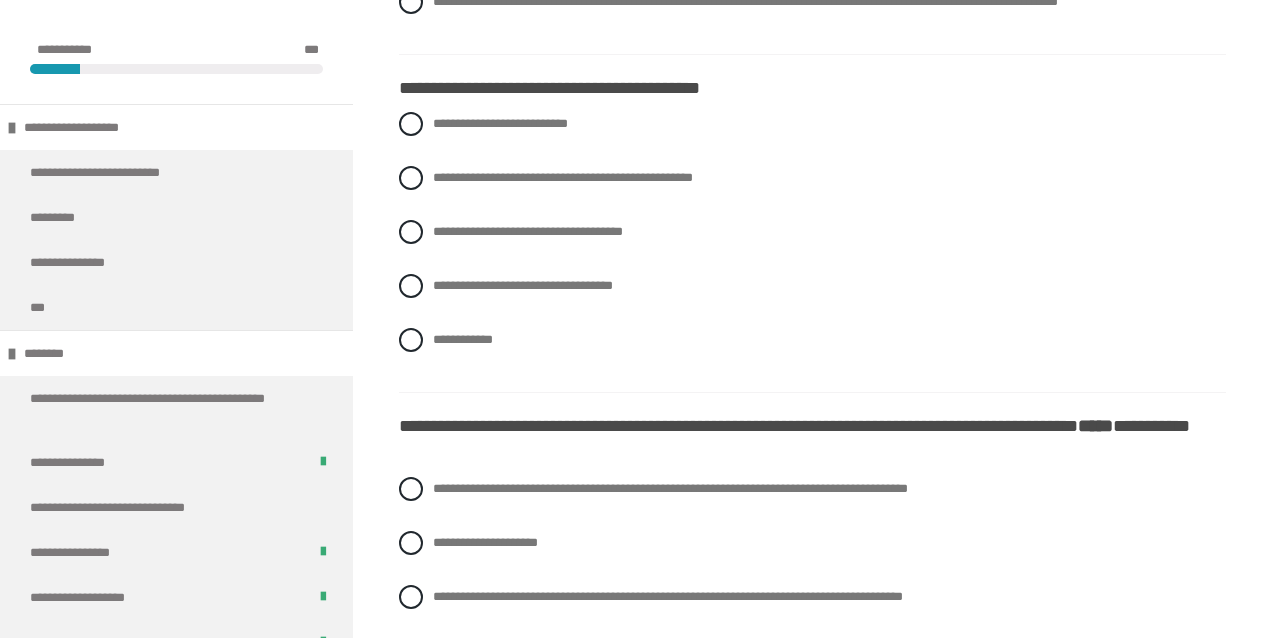 scroll, scrollTop: 3288, scrollLeft: 0, axis: vertical 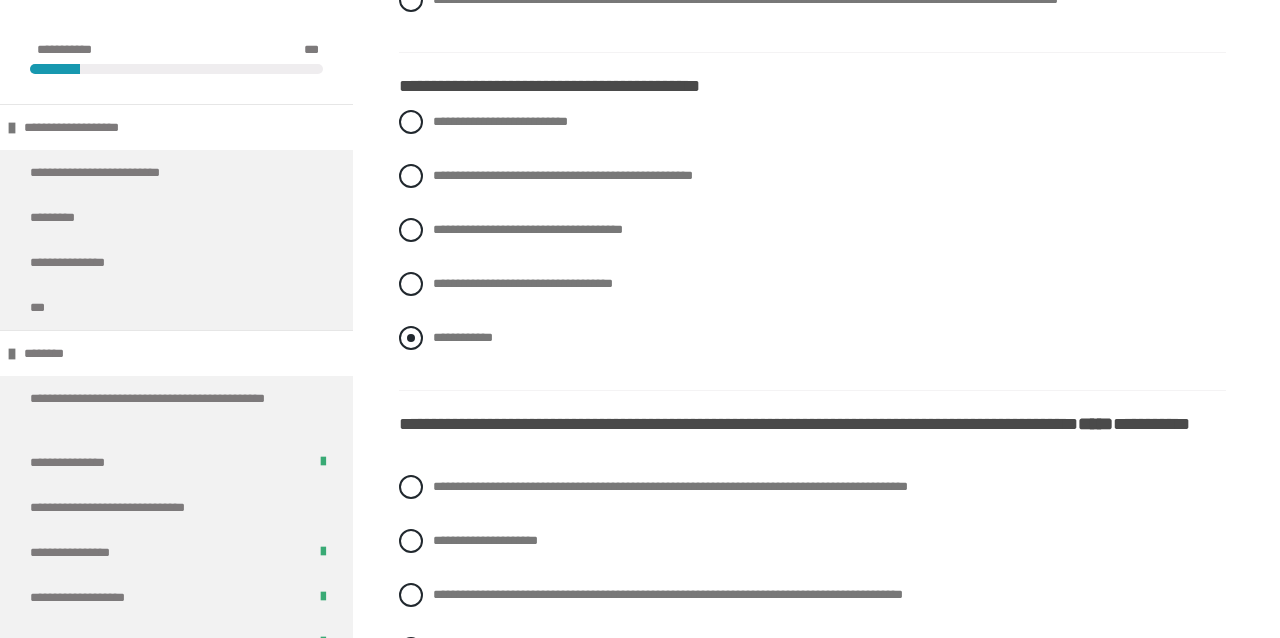 click at bounding box center [411, 338] 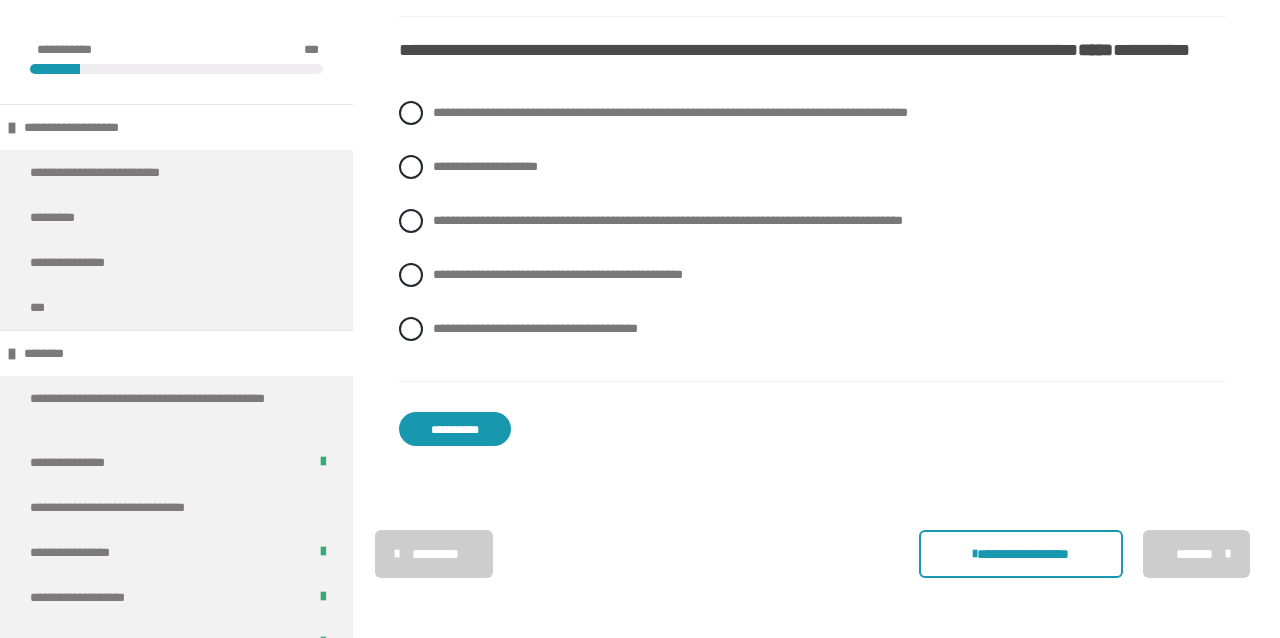 scroll, scrollTop: 3681, scrollLeft: 0, axis: vertical 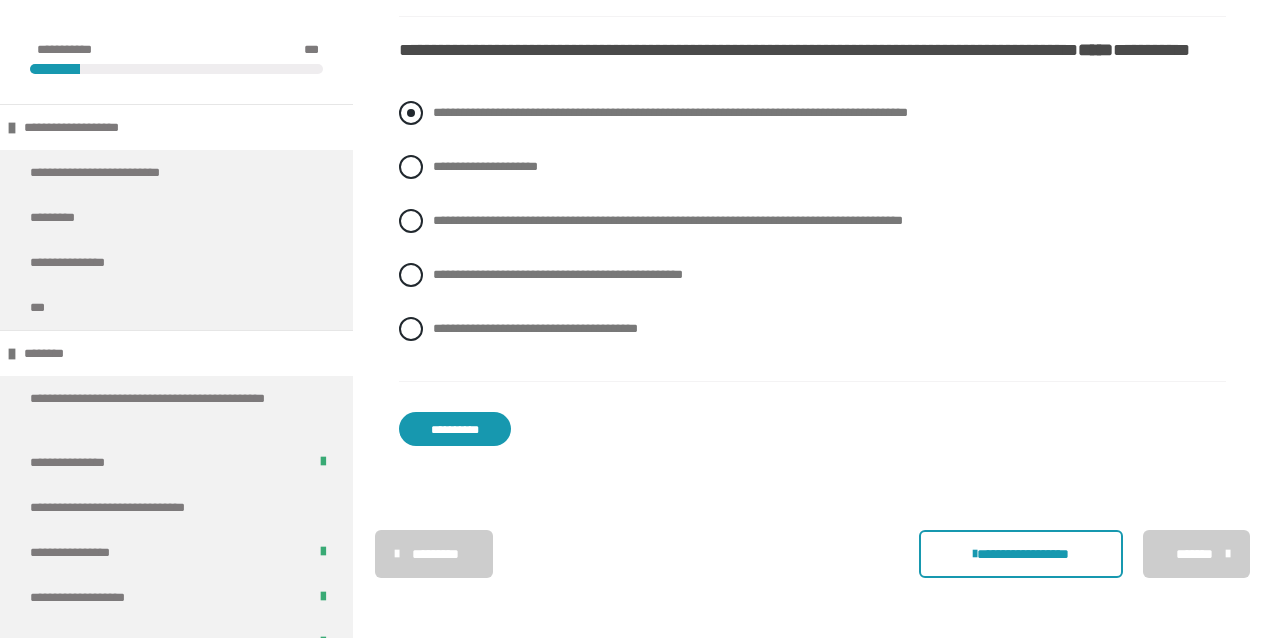 click at bounding box center [411, 113] 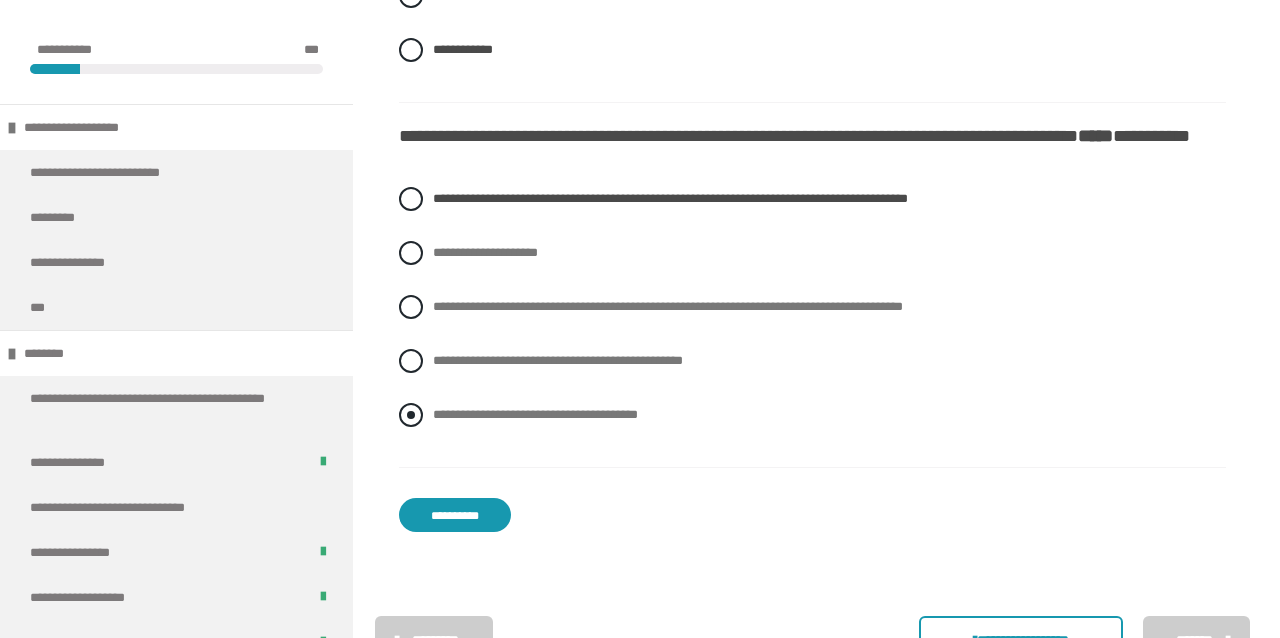 scroll, scrollTop: 3633, scrollLeft: 0, axis: vertical 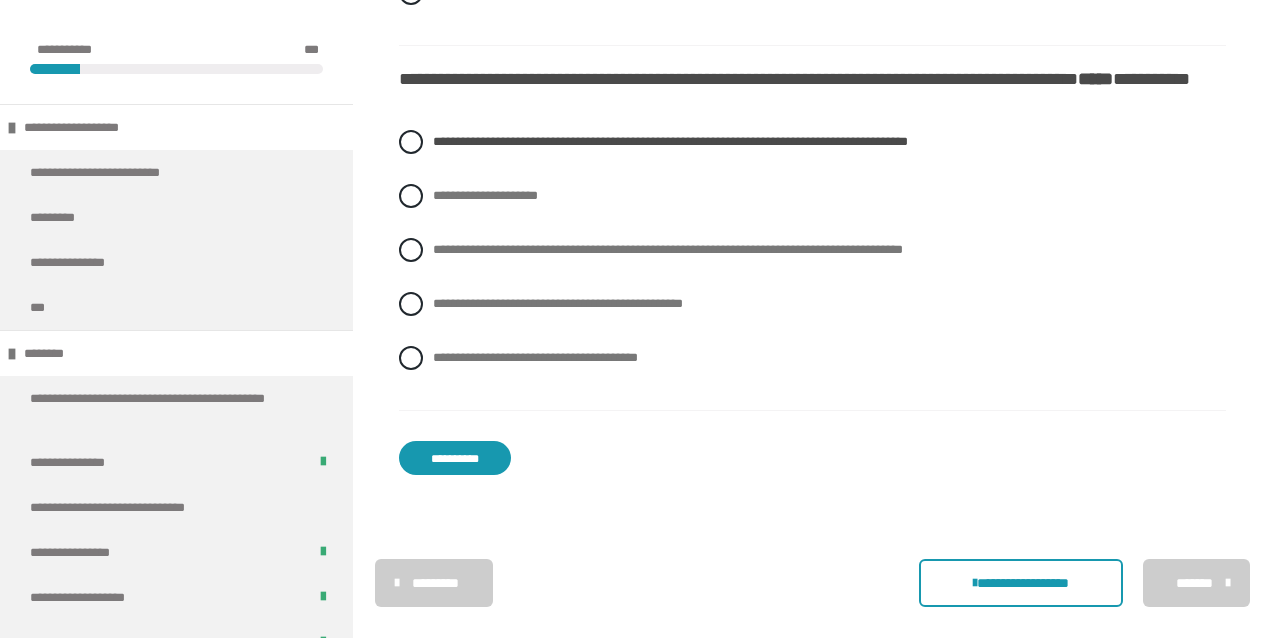 click on "**********" at bounding box center [455, 458] 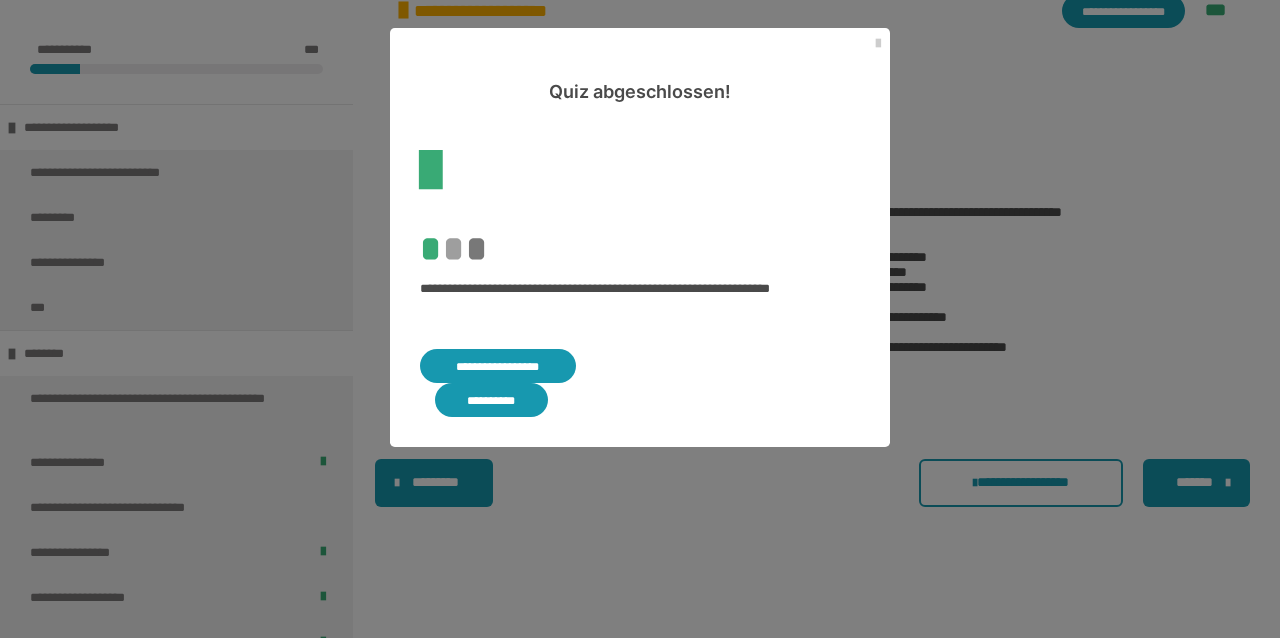 scroll, scrollTop: 508, scrollLeft: 0, axis: vertical 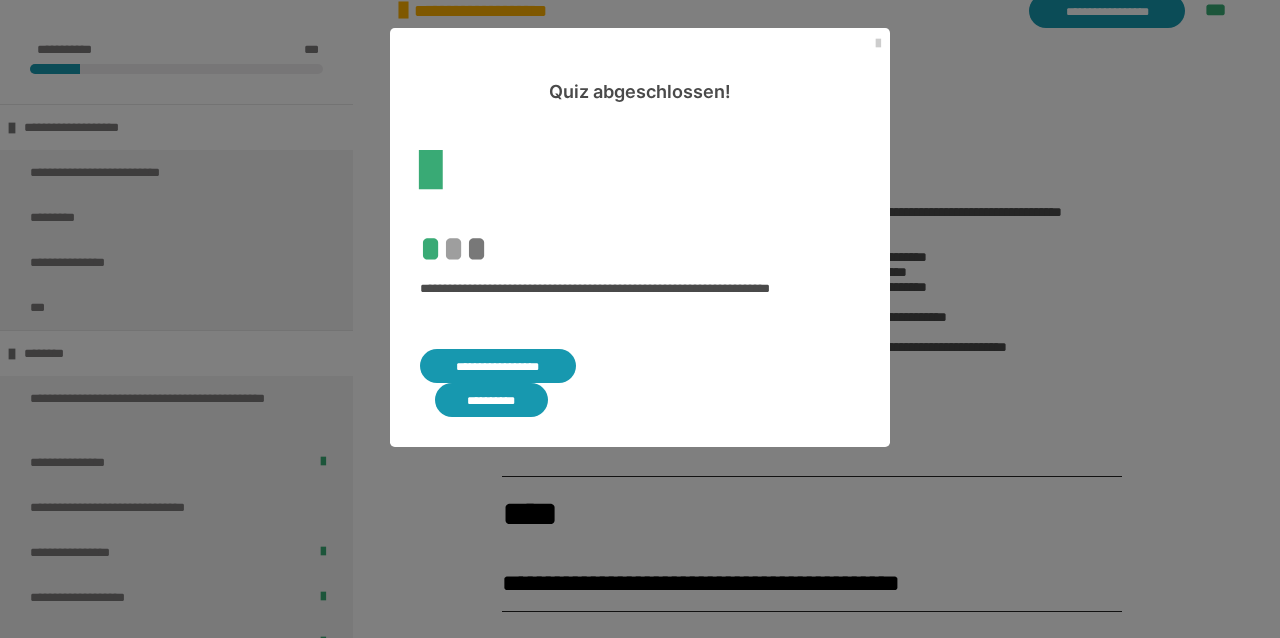 click on "**********" at bounding box center (498, 366) 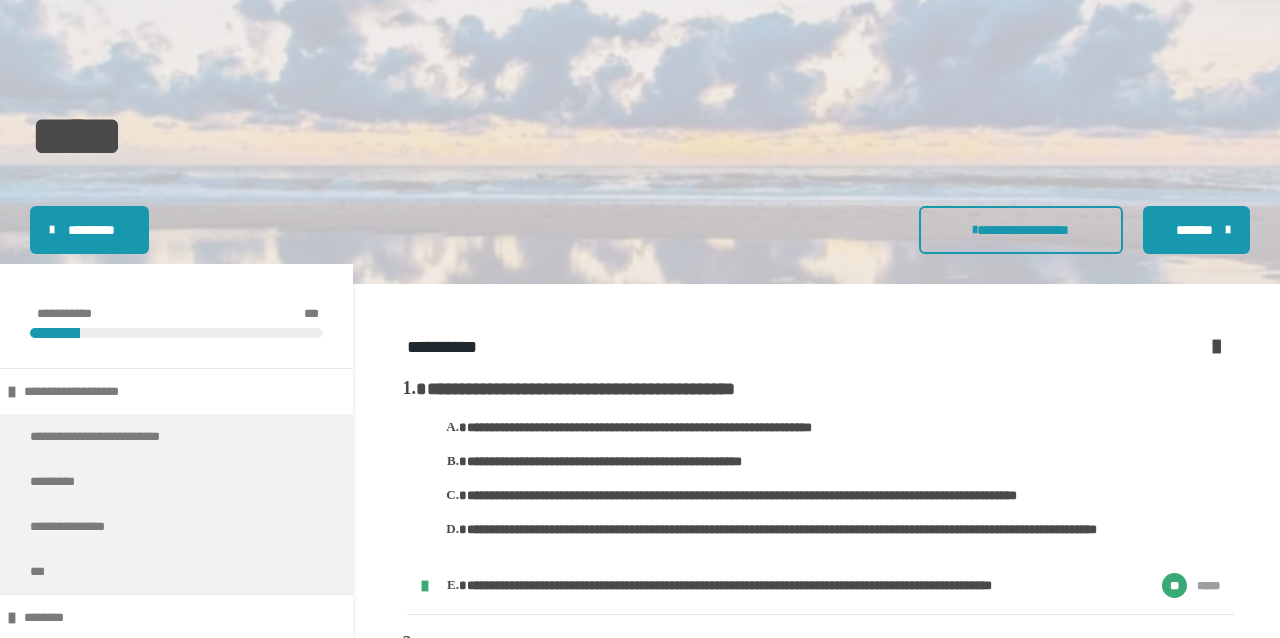 scroll, scrollTop: 233, scrollLeft: 0, axis: vertical 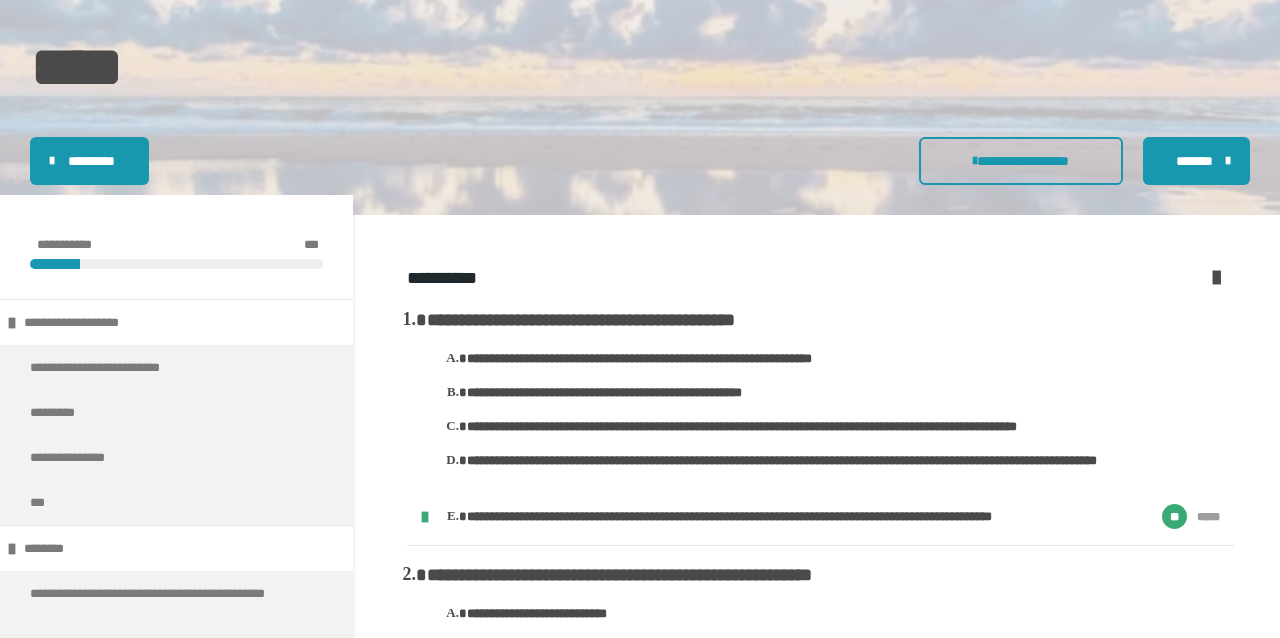 click at bounding box center [1216, 277] 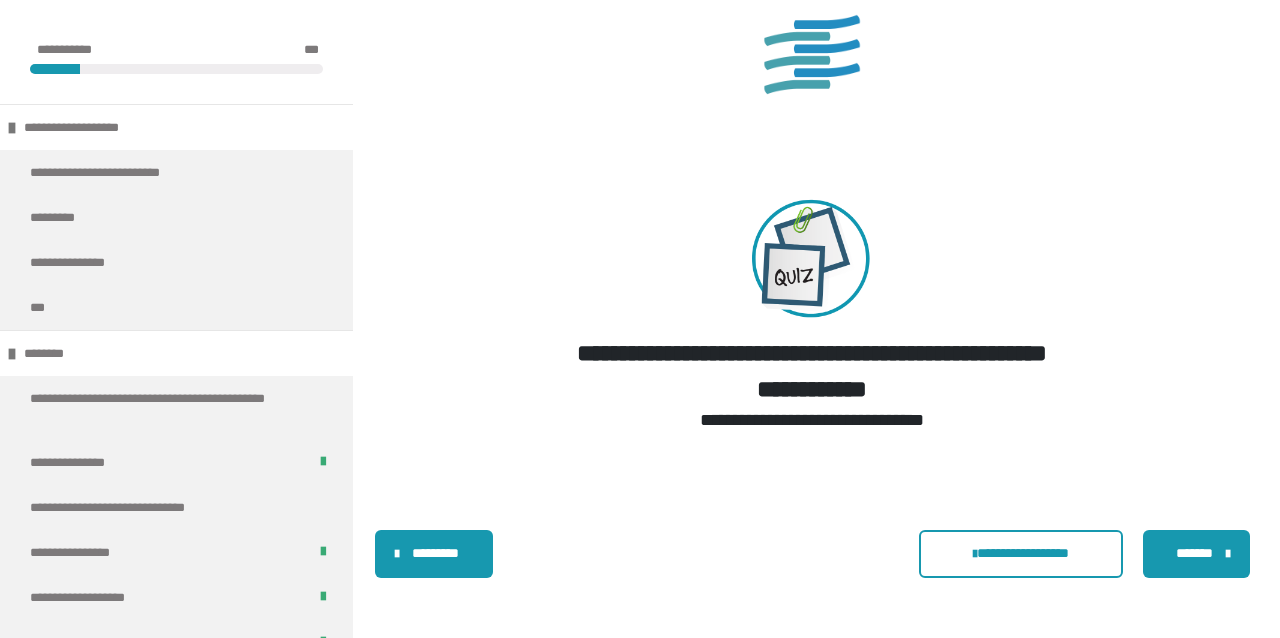 scroll, scrollTop: 2952, scrollLeft: 0, axis: vertical 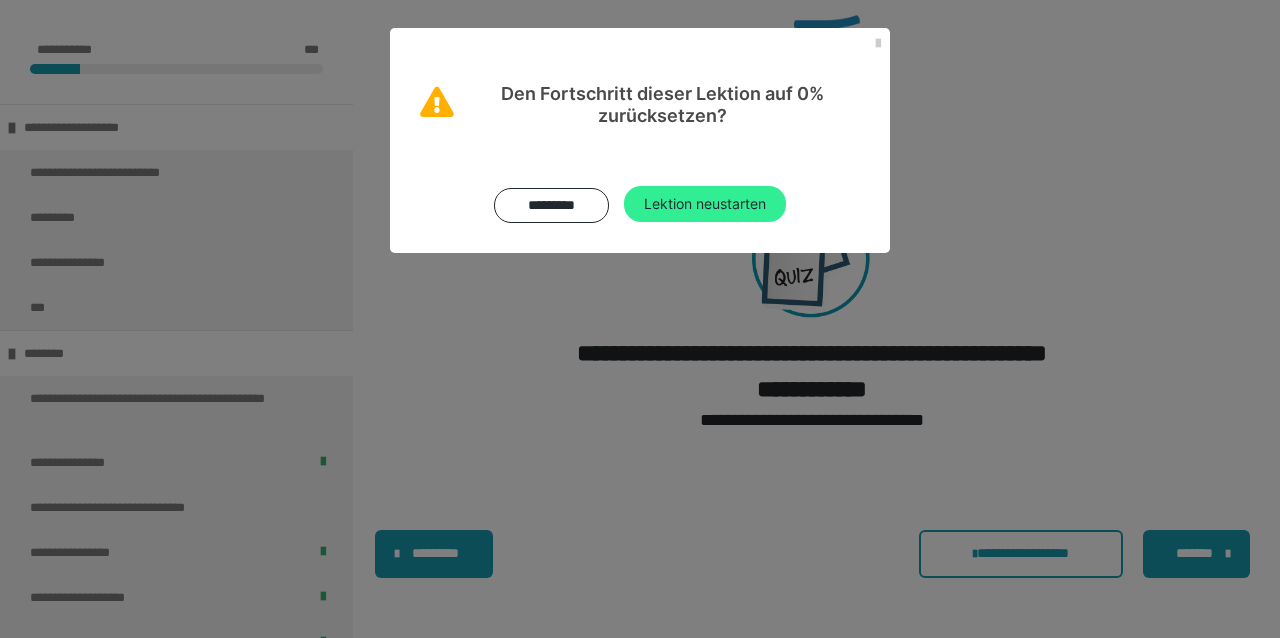 click on "Lektion neustarten" at bounding box center [705, 204] 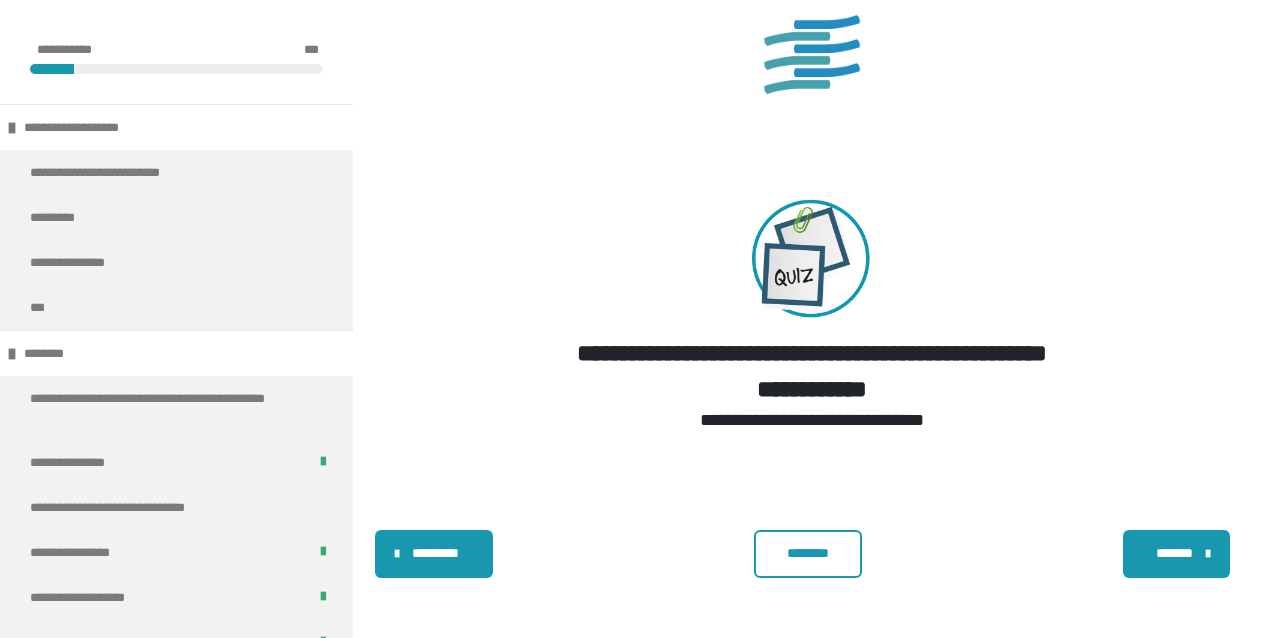 scroll, scrollTop: 2486, scrollLeft: 0, axis: vertical 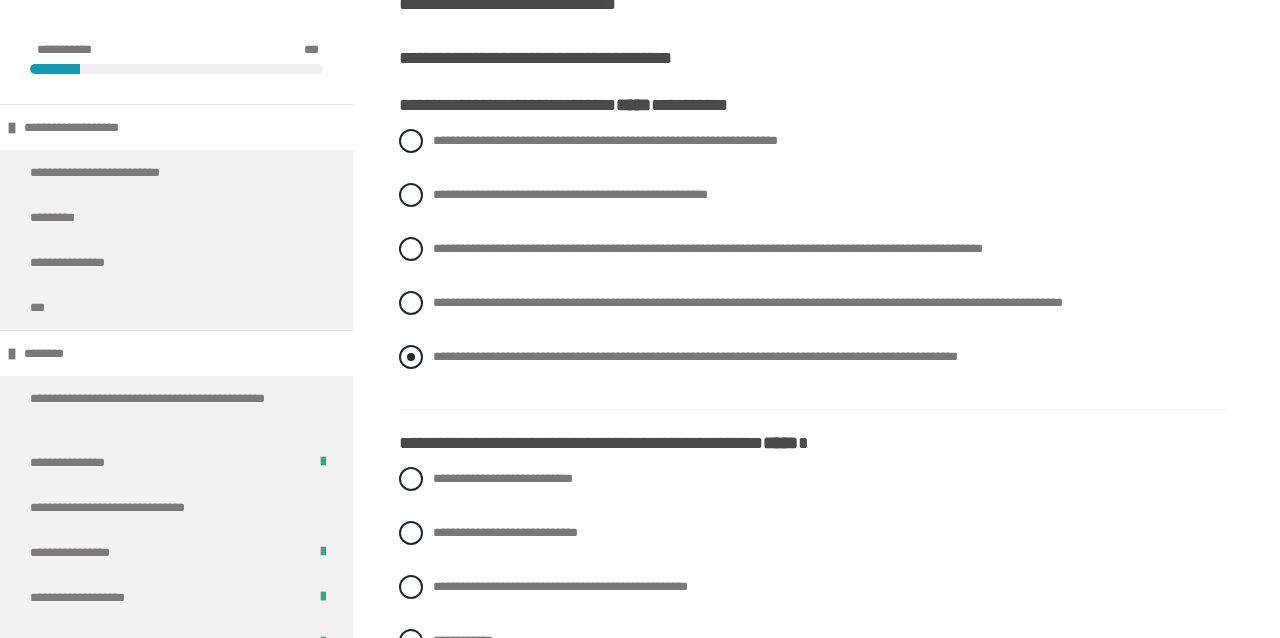 click at bounding box center (411, 357) 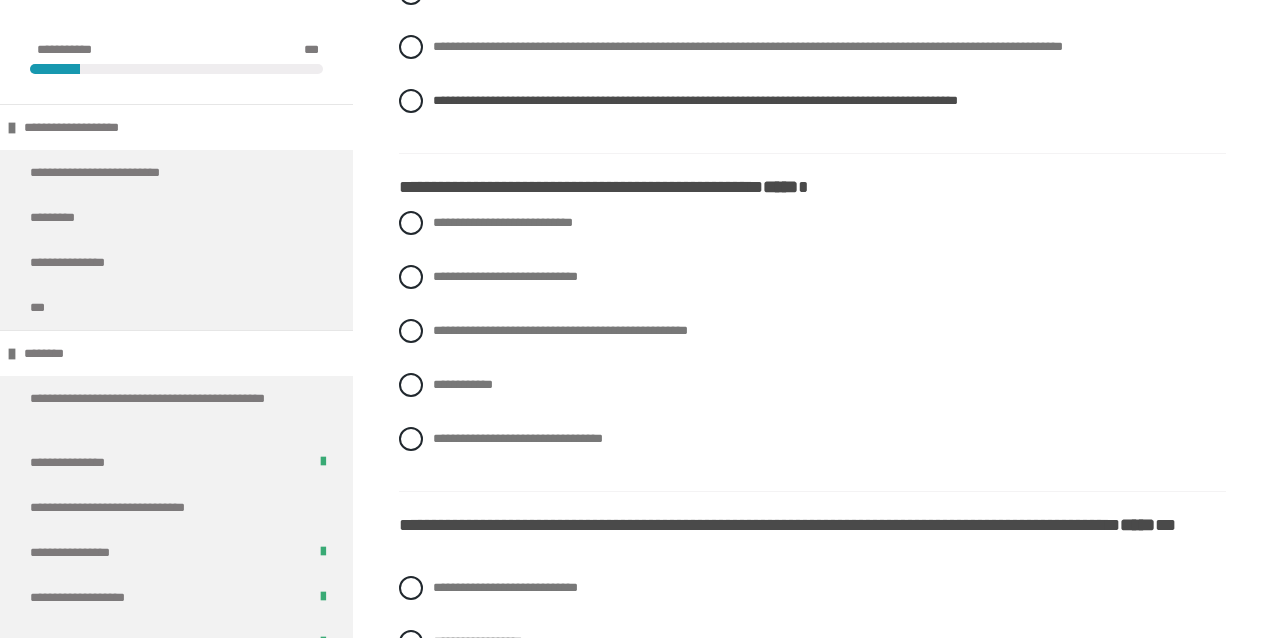 scroll, scrollTop: 769, scrollLeft: 0, axis: vertical 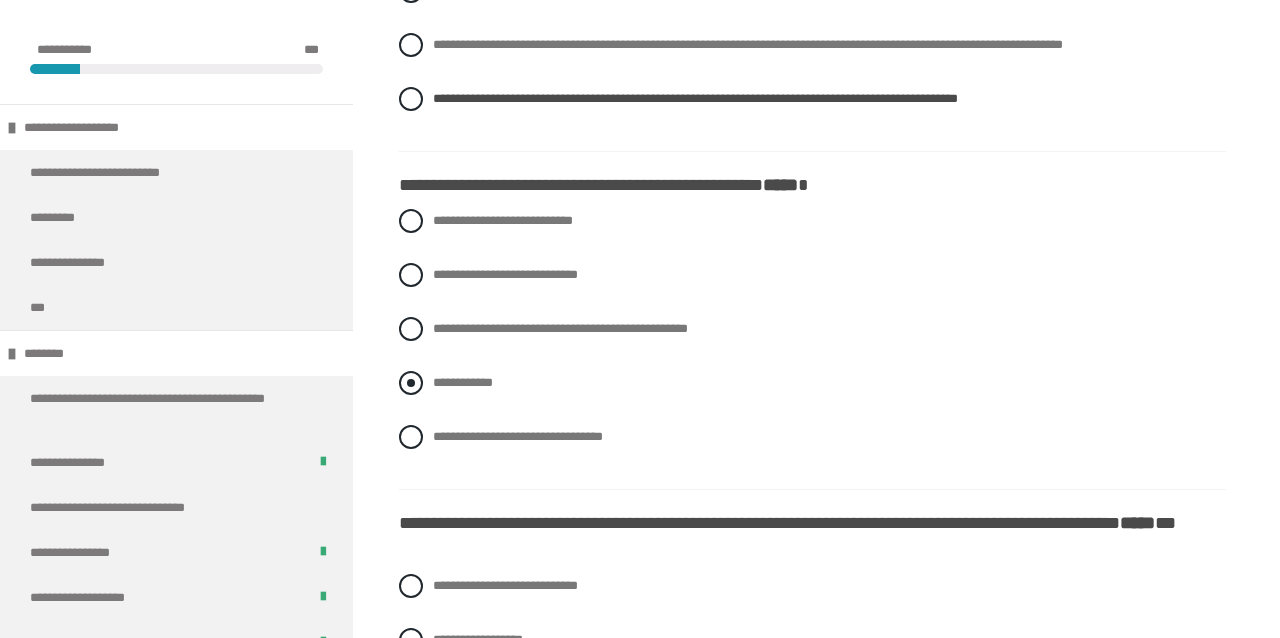 click at bounding box center (411, 383) 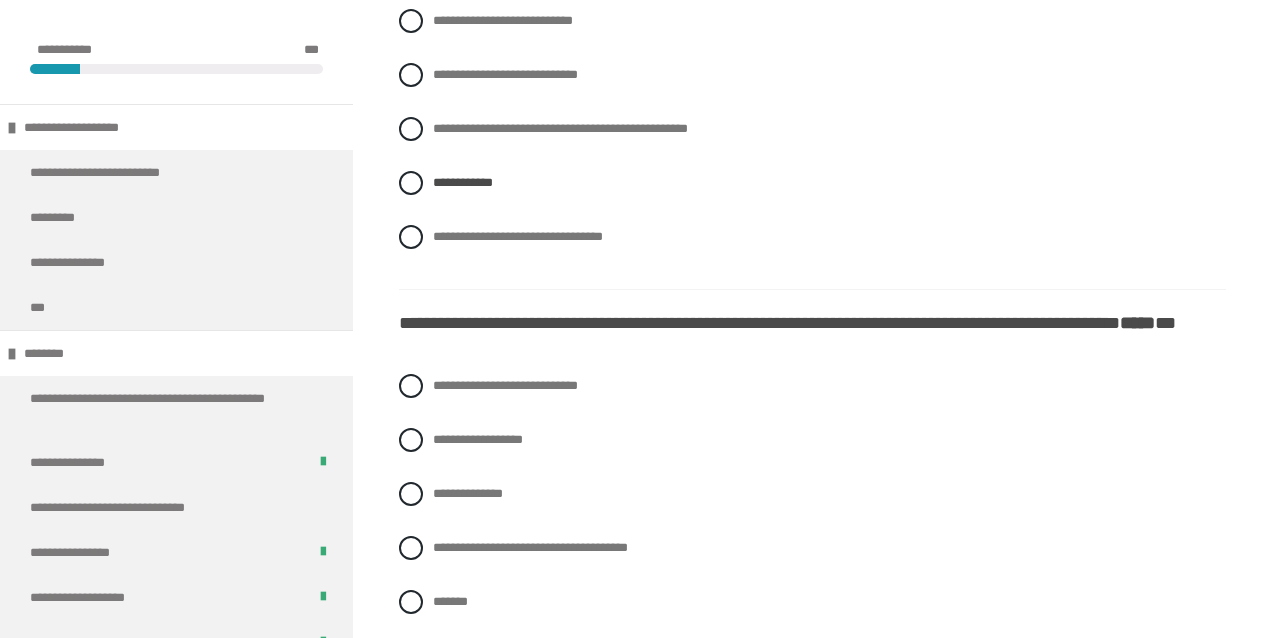 scroll, scrollTop: 972, scrollLeft: 0, axis: vertical 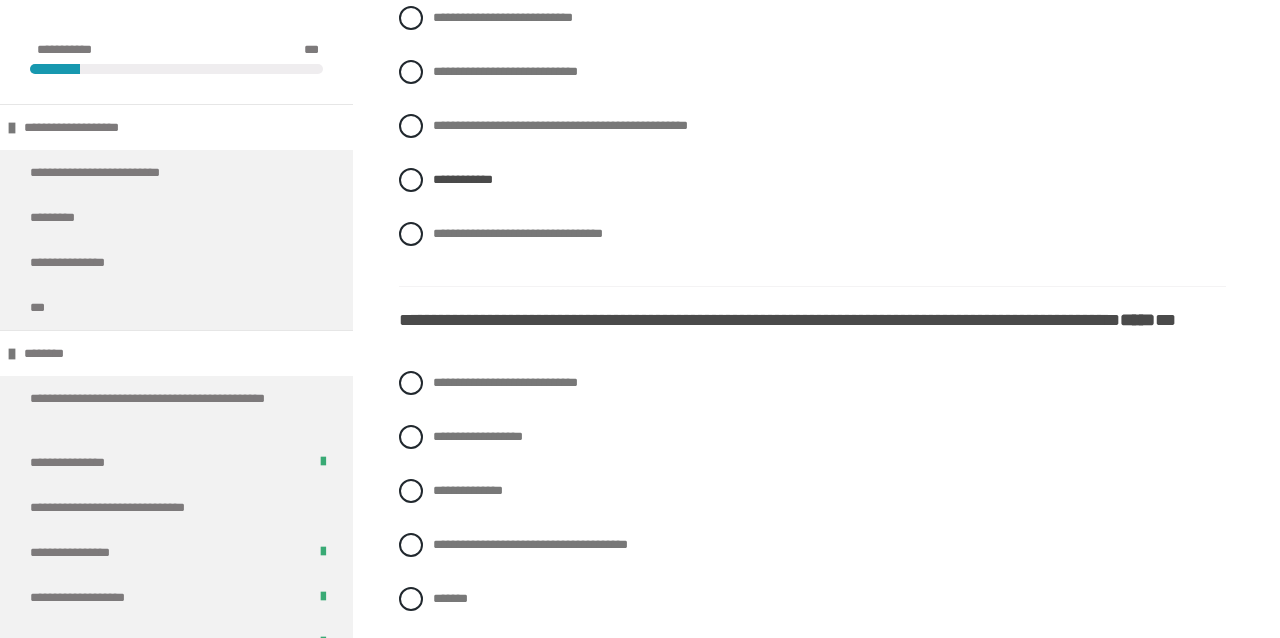 click on "**********" at bounding box center [812, 506] 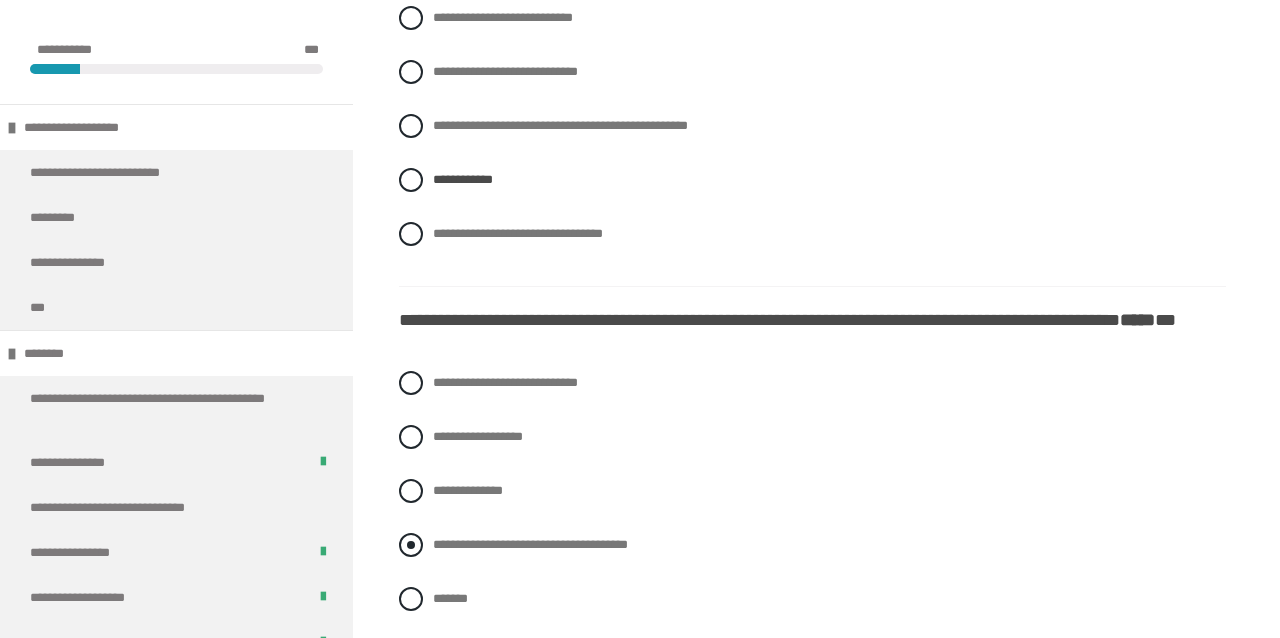 click at bounding box center (411, 545) 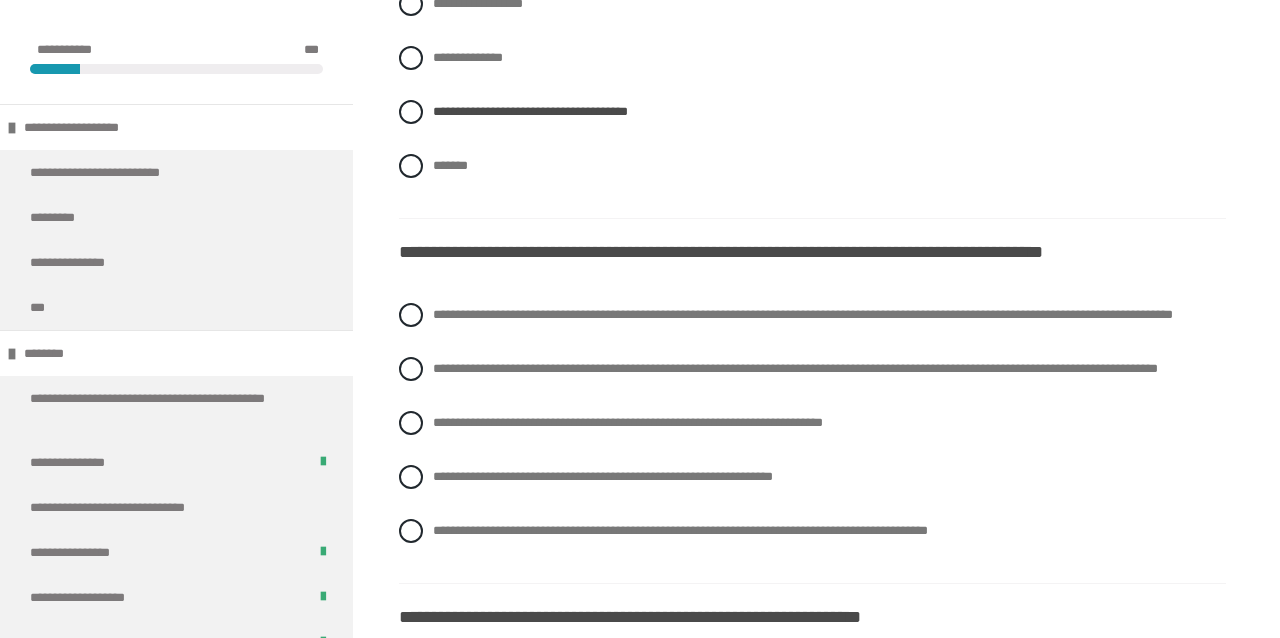 scroll, scrollTop: 1431, scrollLeft: 0, axis: vertical 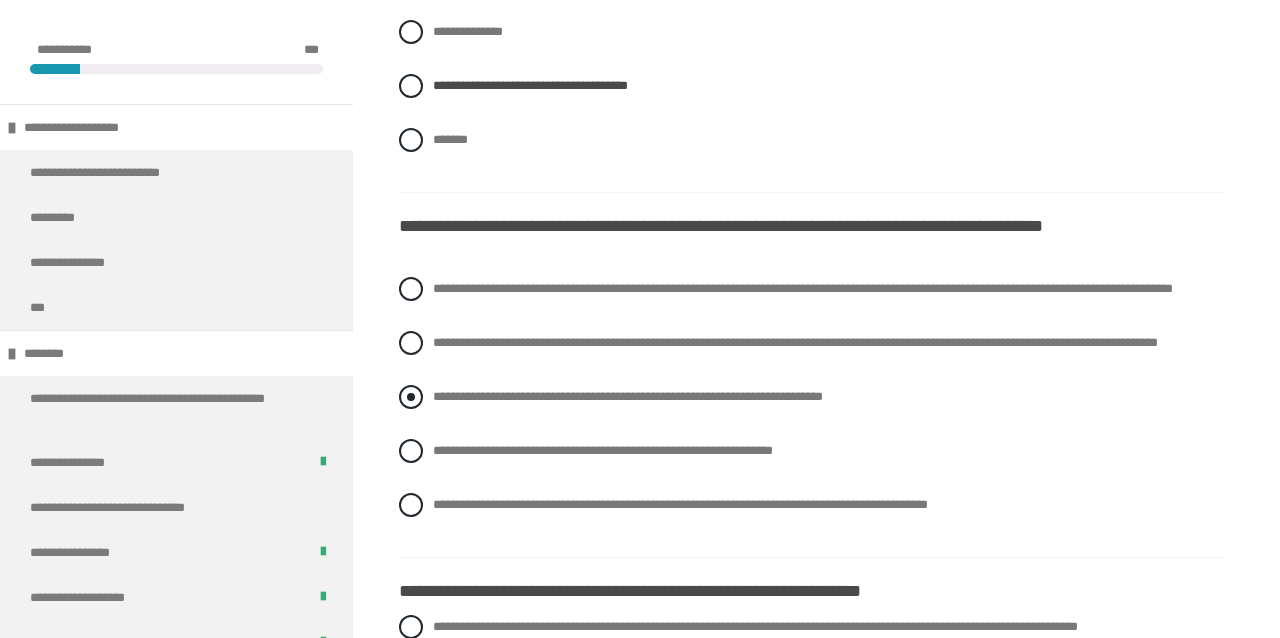 click at bounding box center (411, 397) 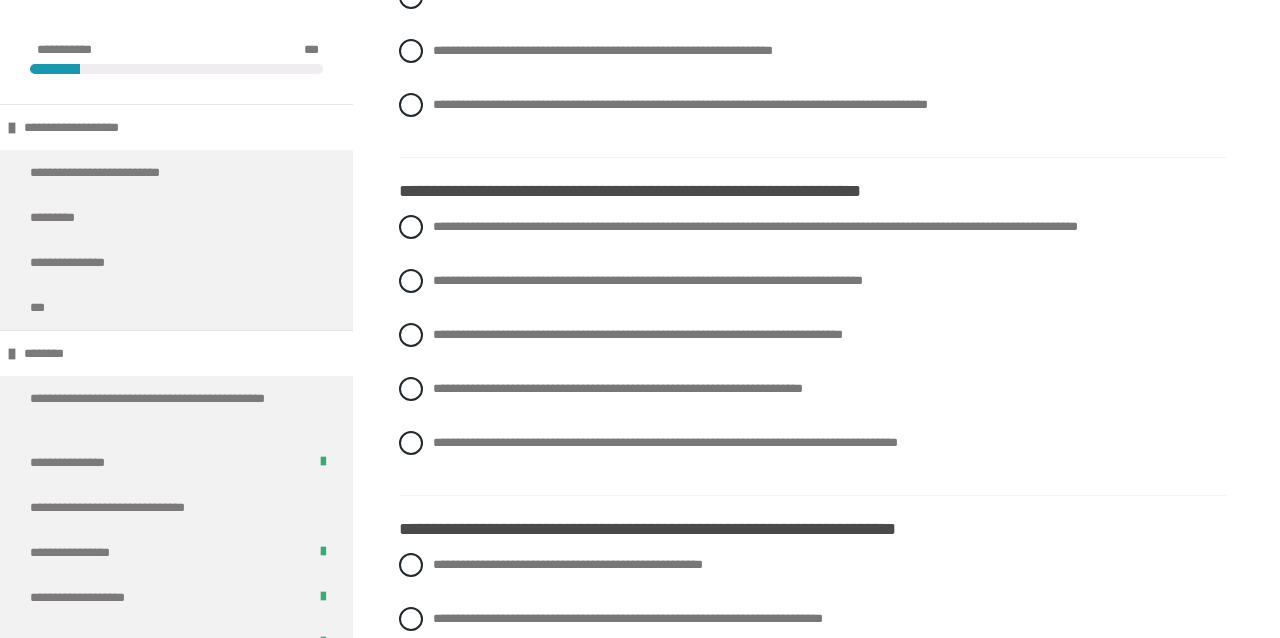 scroll, scrollTop: 1832, scrollLeft: 0, axis: vertical 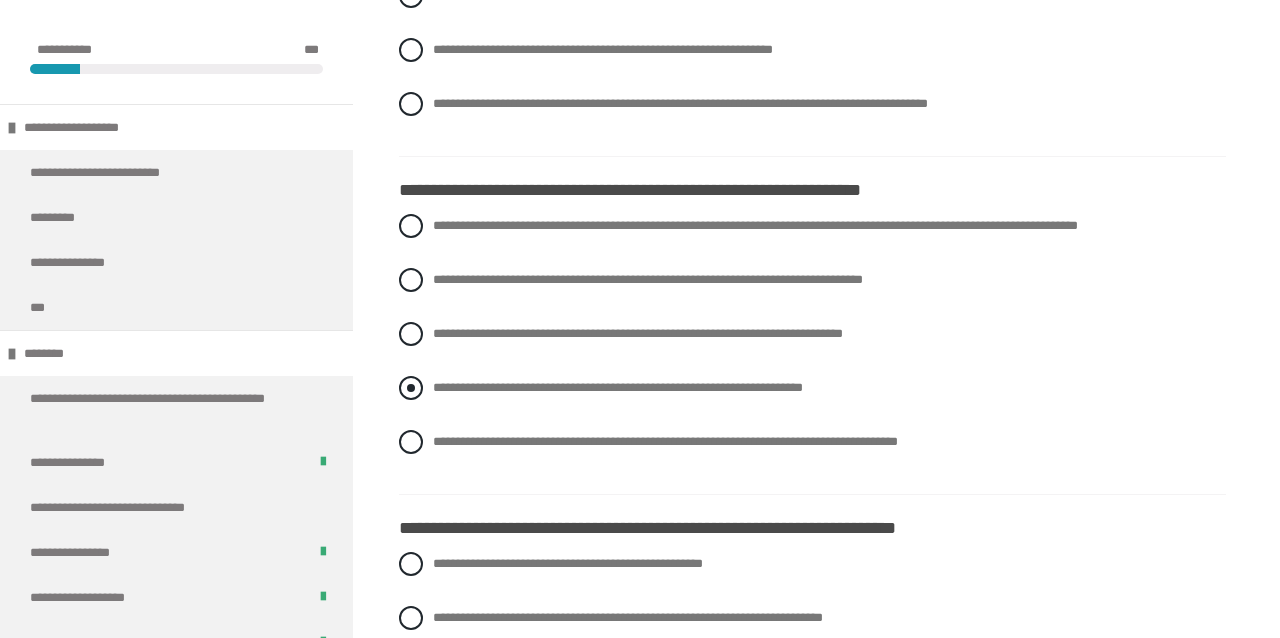 click at bounding box center (411, 388) 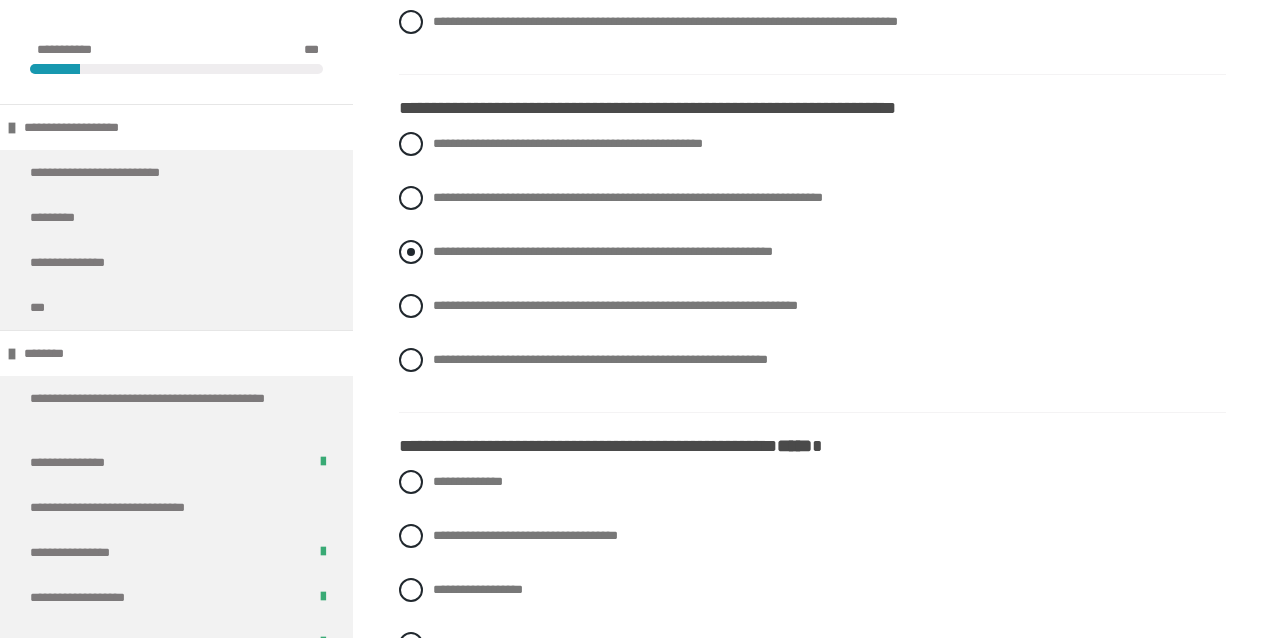 scroll, scrollTop: 2257, scrollLeft: 0, axis: vertical 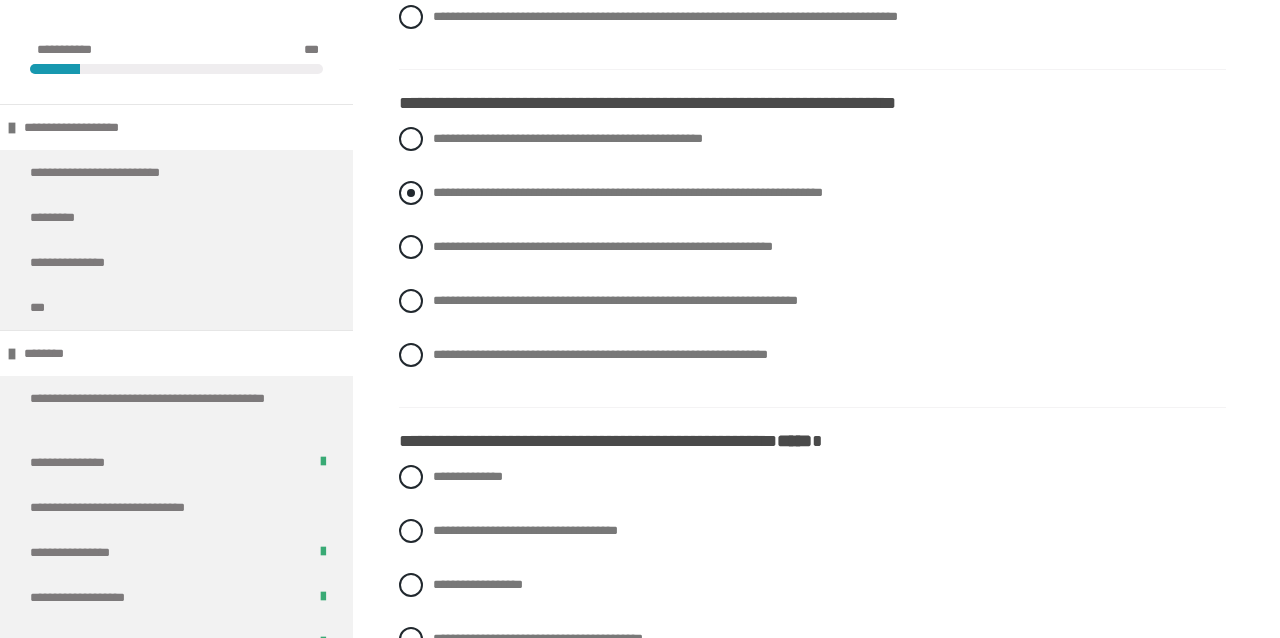 click at bounding box center [411, 193] 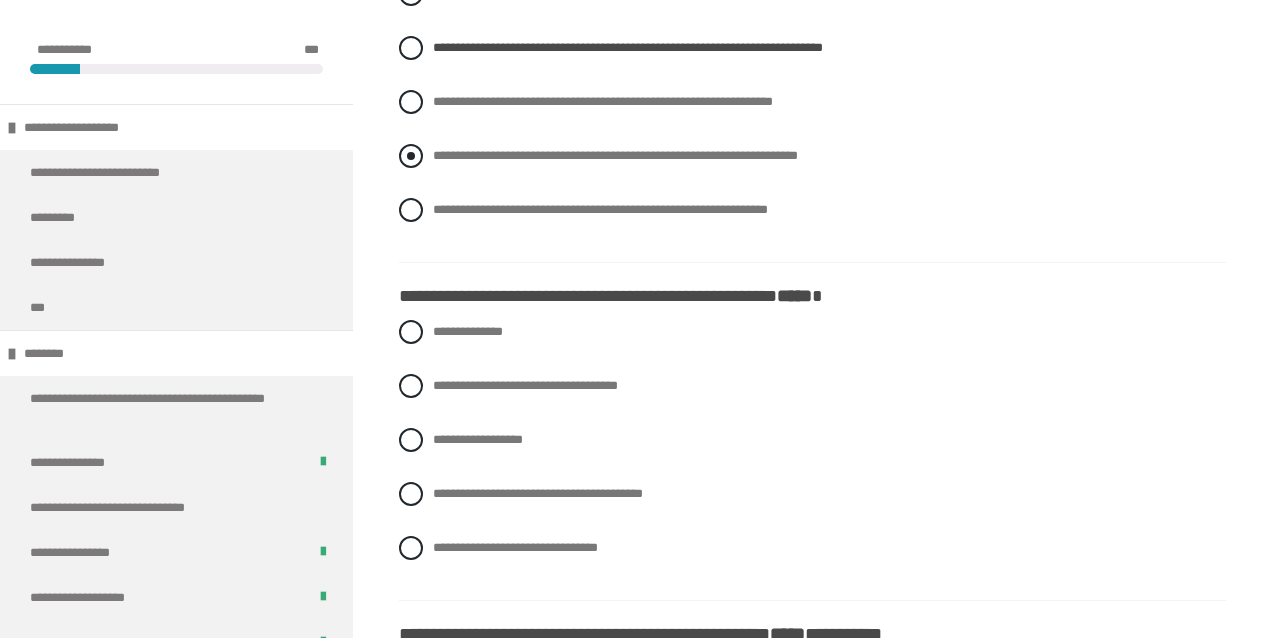 scroll, scrollTop: 2520, scrollLeft: 0, axis: vertical 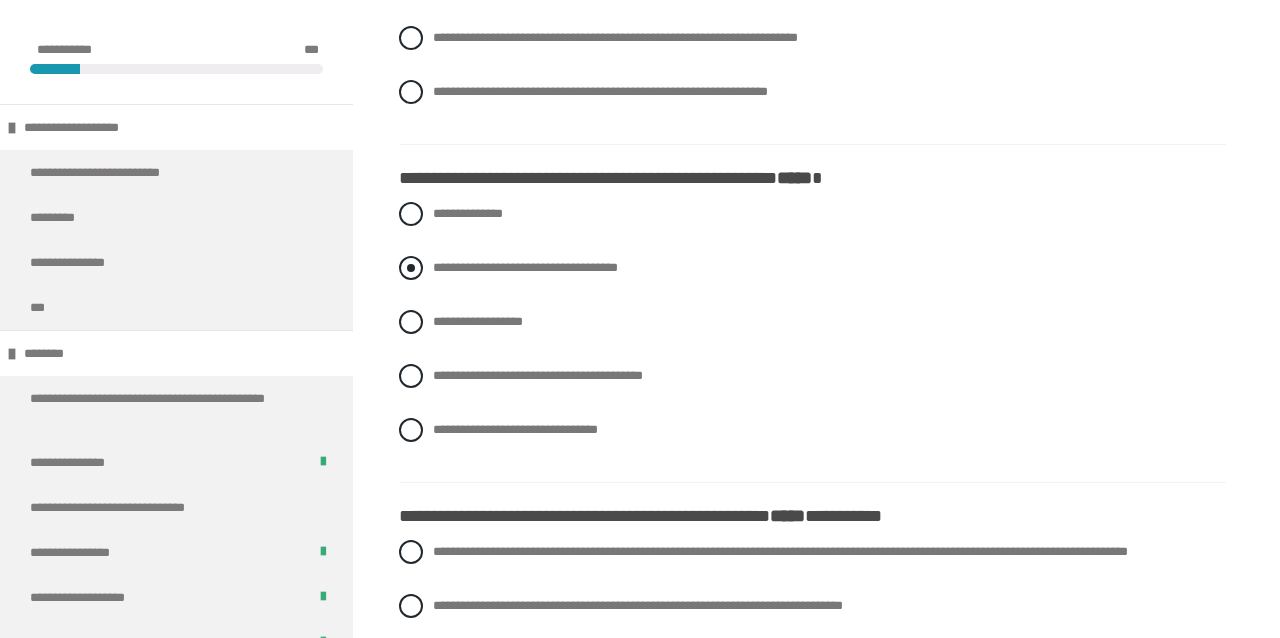 click at bounding box center [411, 268] 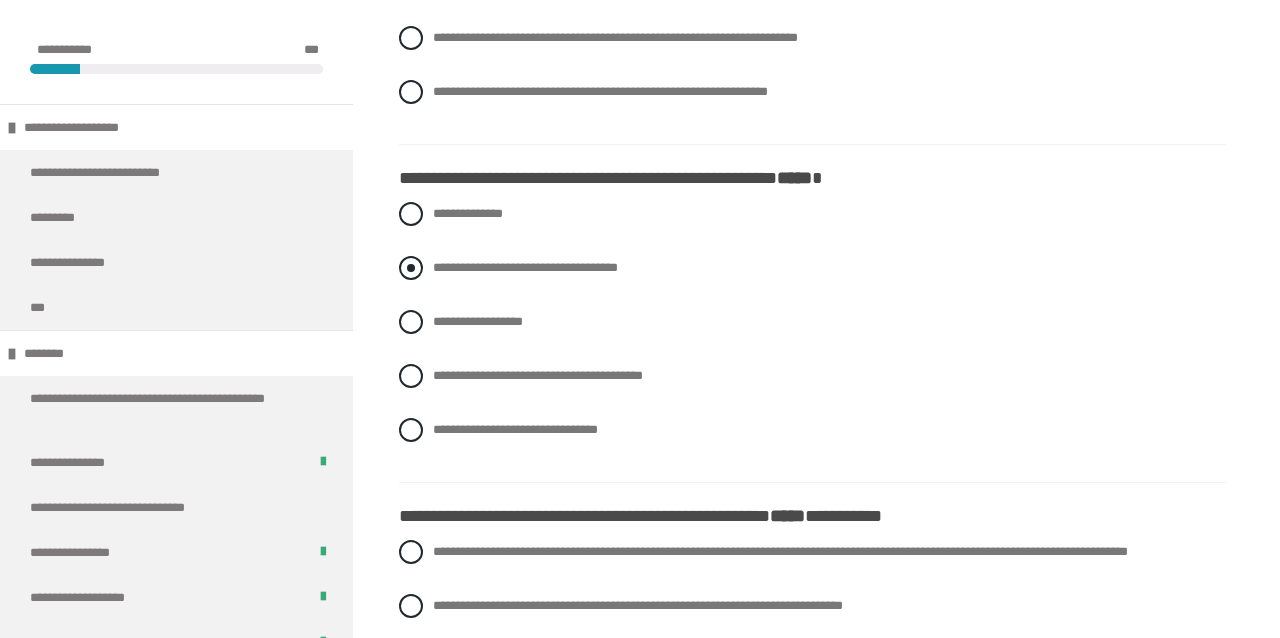 radio on "****" 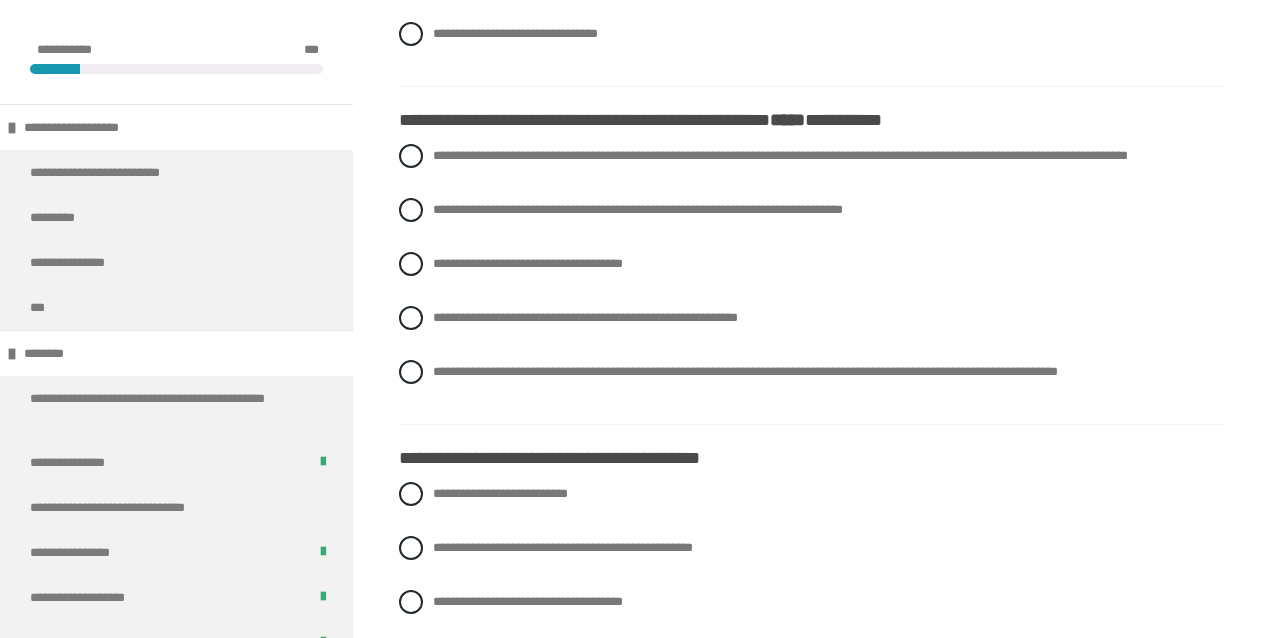 scroll, scrollTop: 2917, scrollLeft: 0, axis: vertical 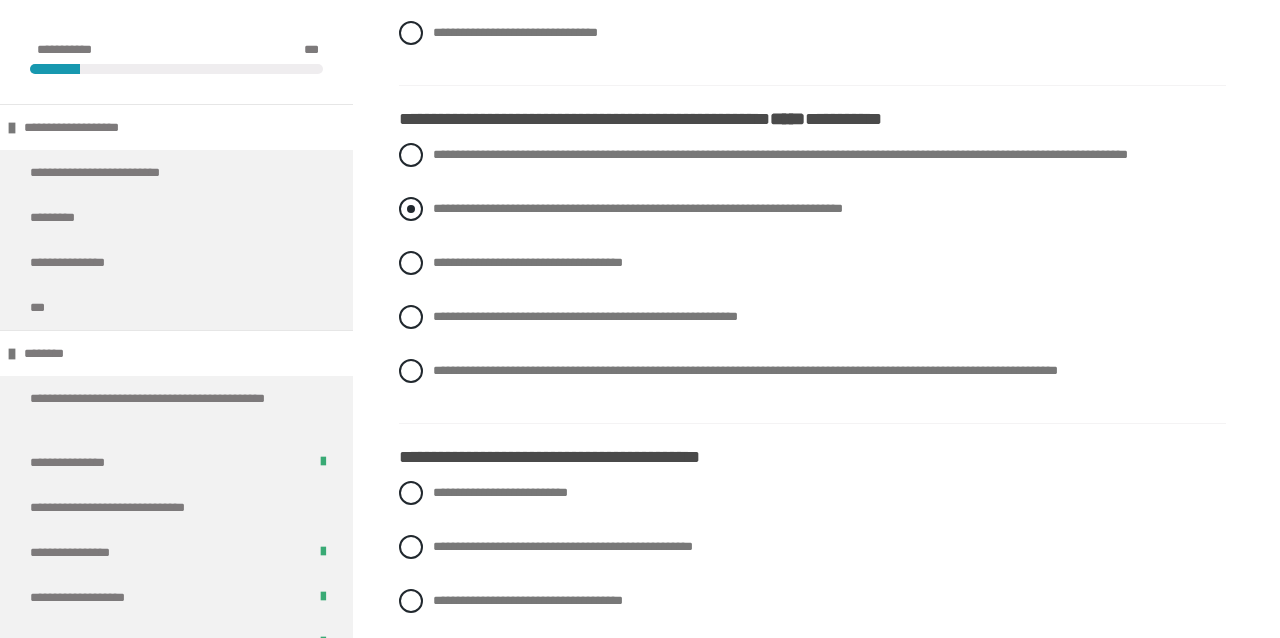 click at bounding box center [411, 209] 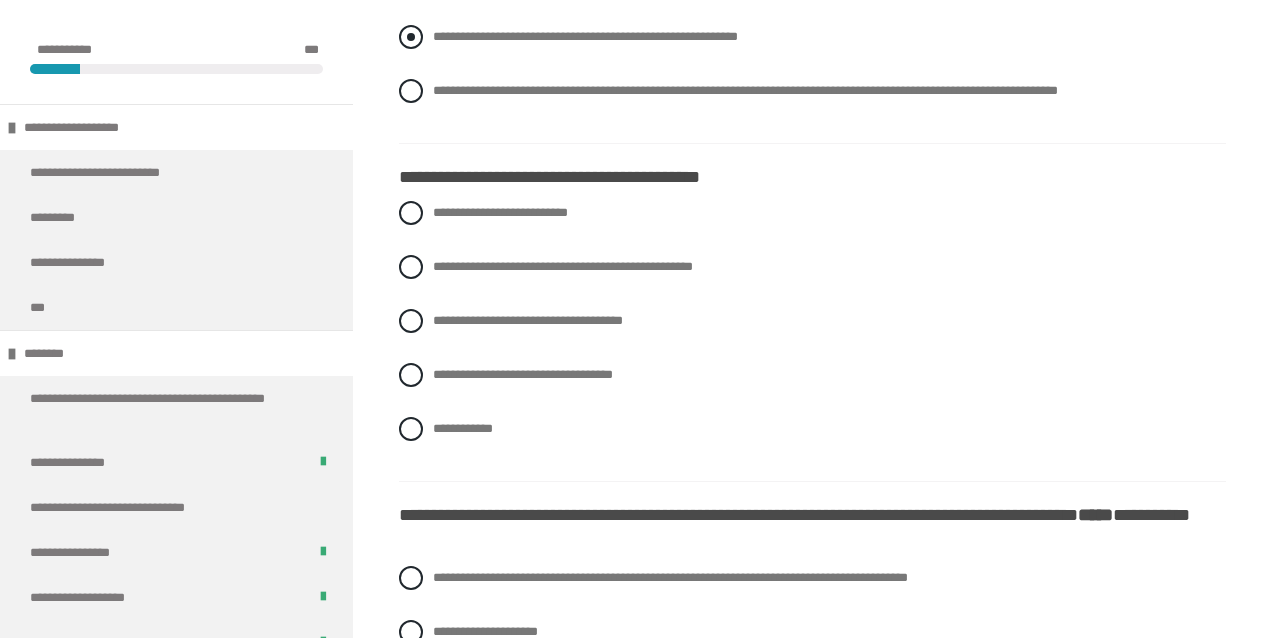 scroll, scrollTop: 3199, scrollLeft: 0, axis: vertical 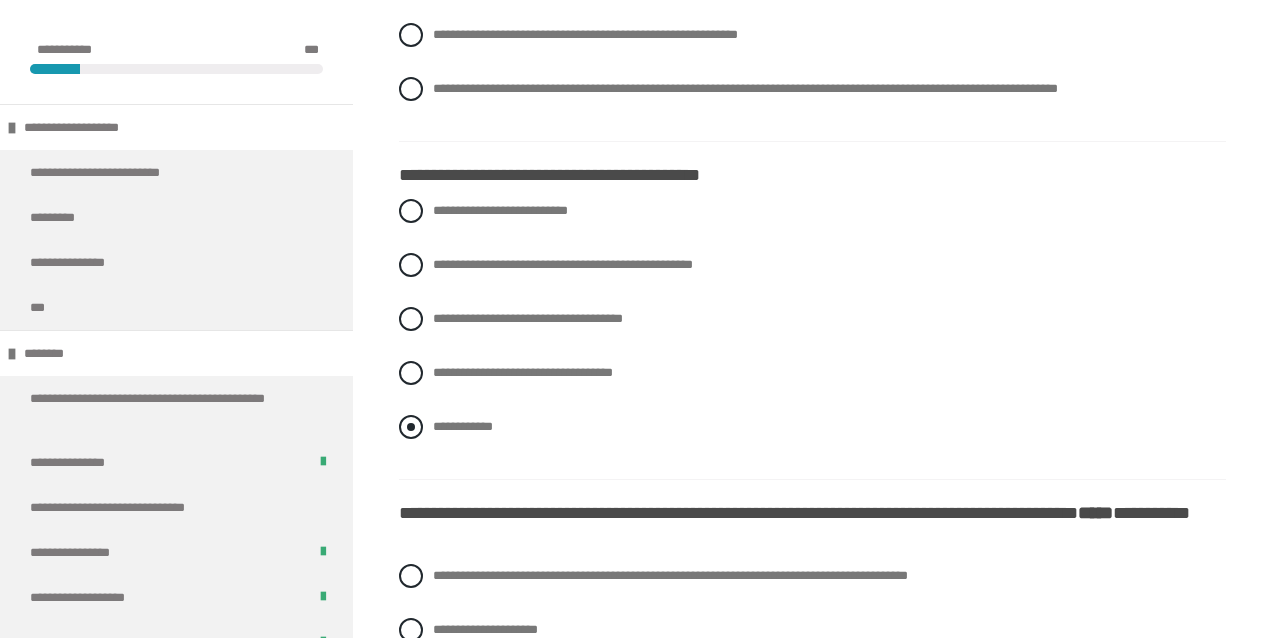click at bounding box center (411, 427) 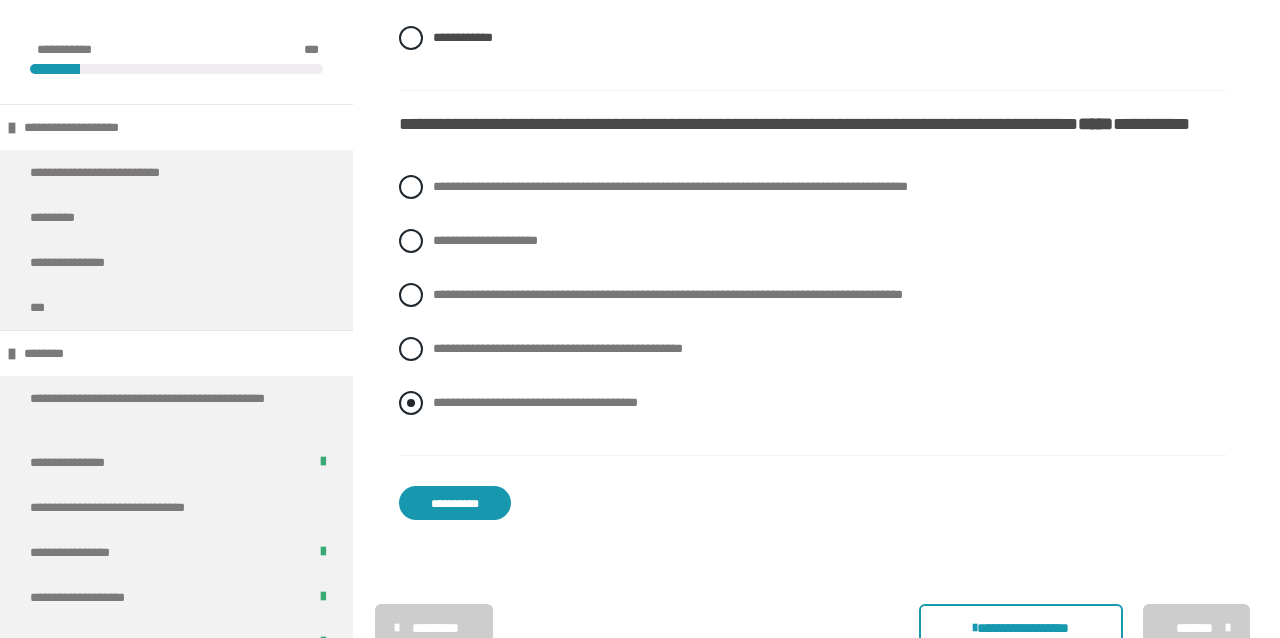 scroll, scrollTop: 3589, scrollLeft: 0, axis: vertical 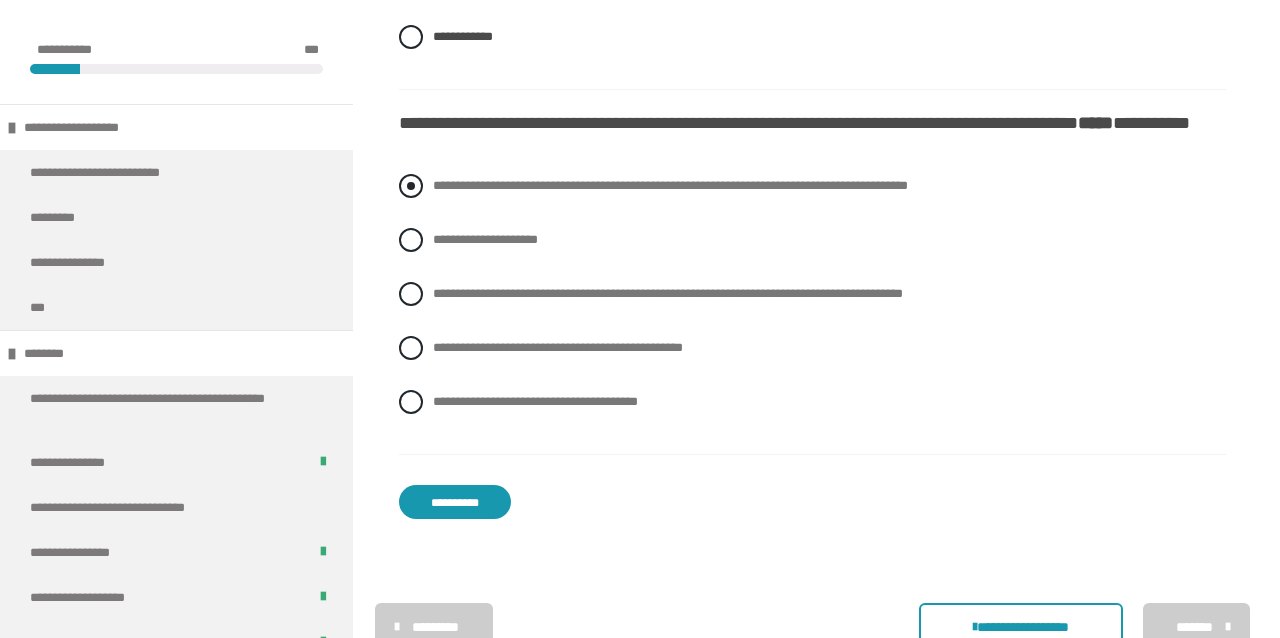 click at bounding box center (411, 186) 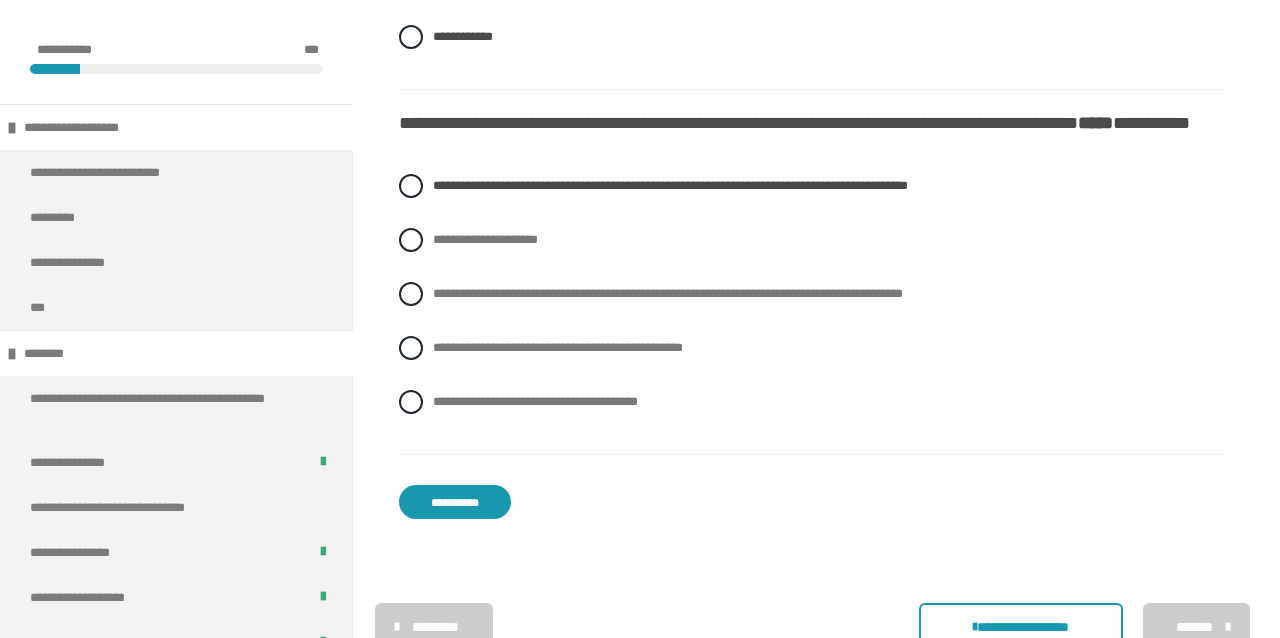 click on "**********" at bounding box center (455, 502) 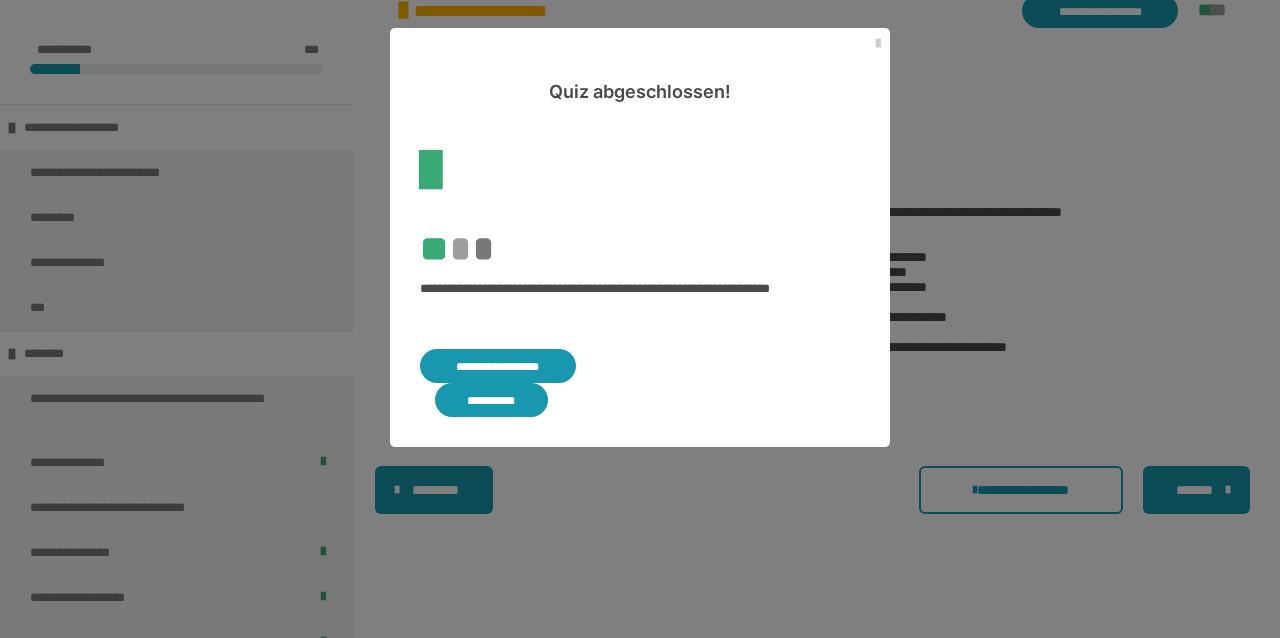 scroll, scrollTop: 508, scrollLeft: 0, axis: vertical 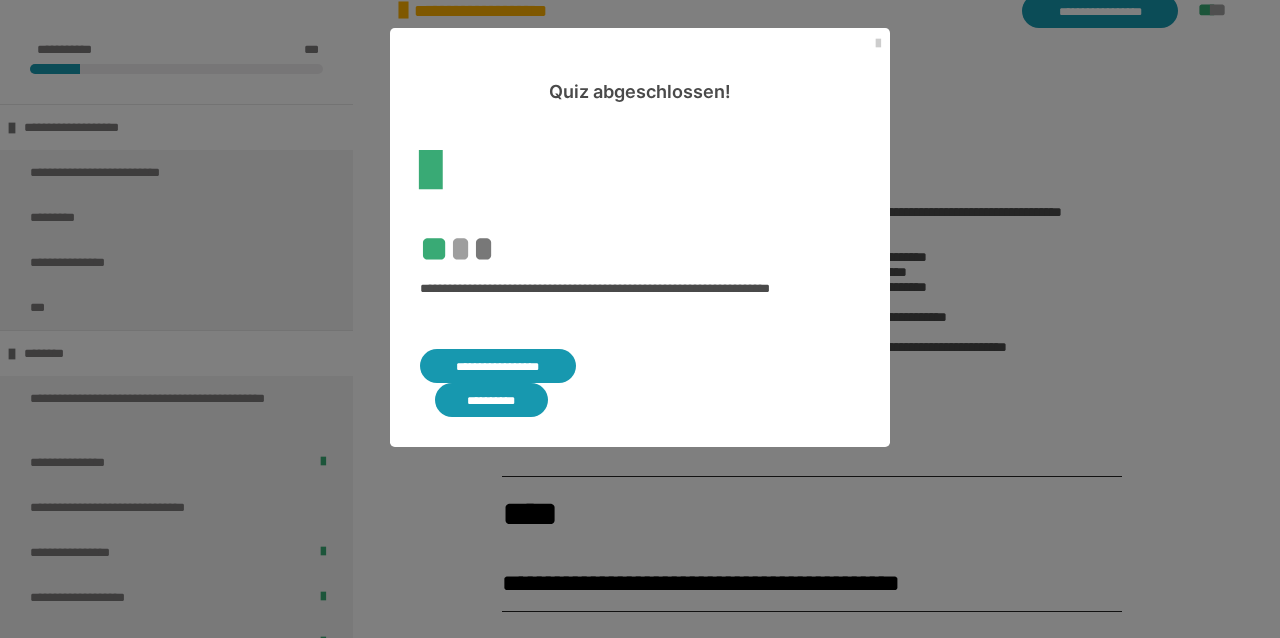 click on "**********" at bounding box center [498, 366] 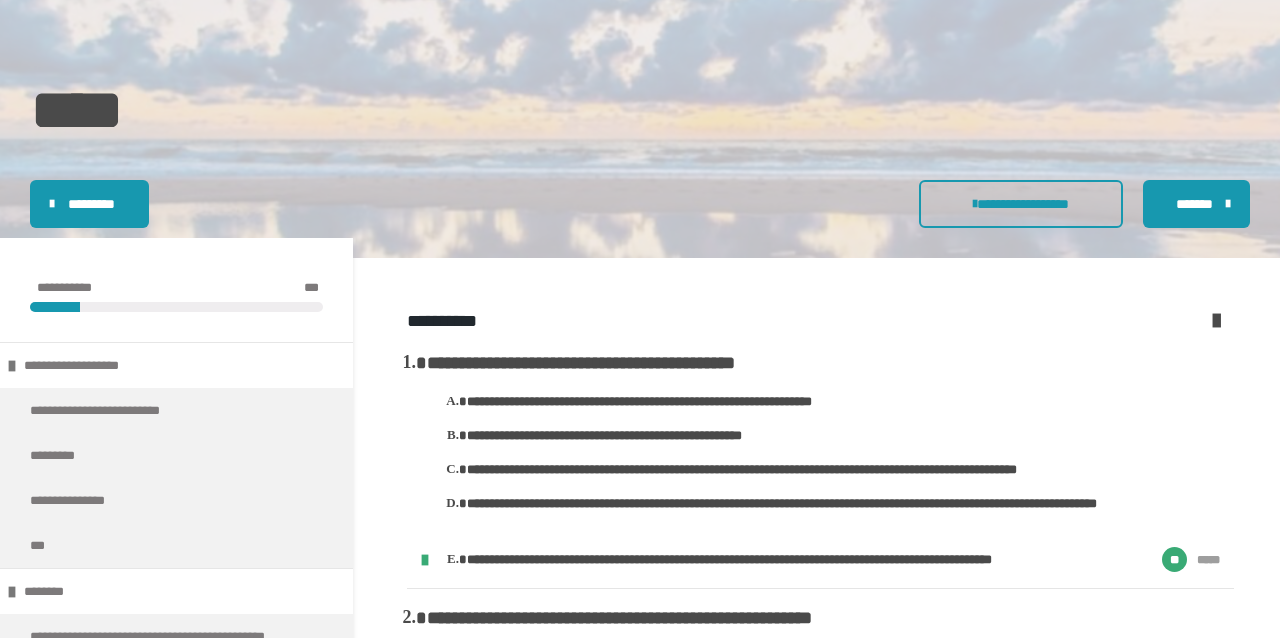 scroll, scrollTop: 185, scrollLeft: 0, axis: vertical 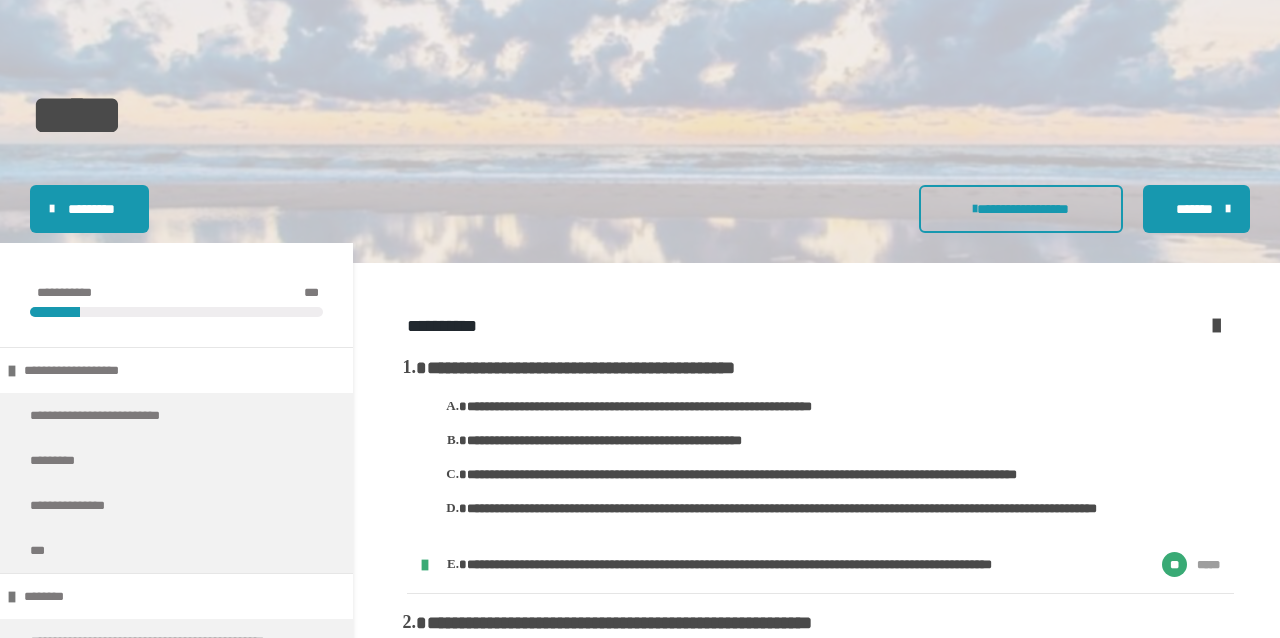 click at bounding box center [1216, 325] 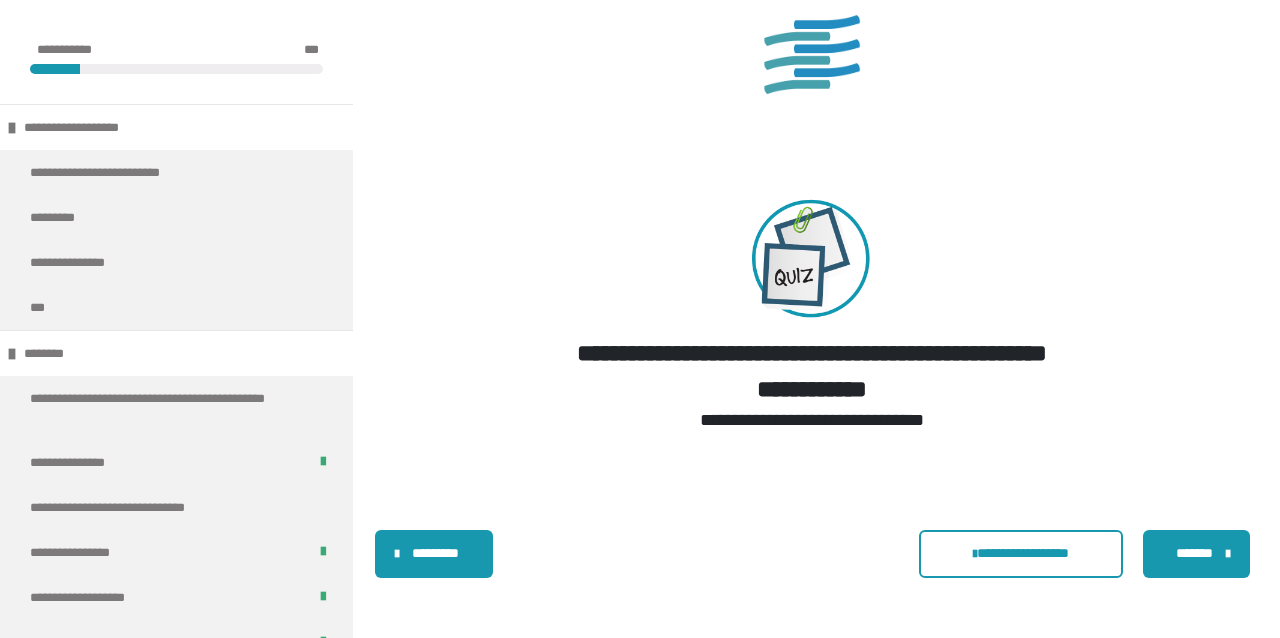 scroll, scrollTop: 2952, scrollLeft: 0, axis: vertical 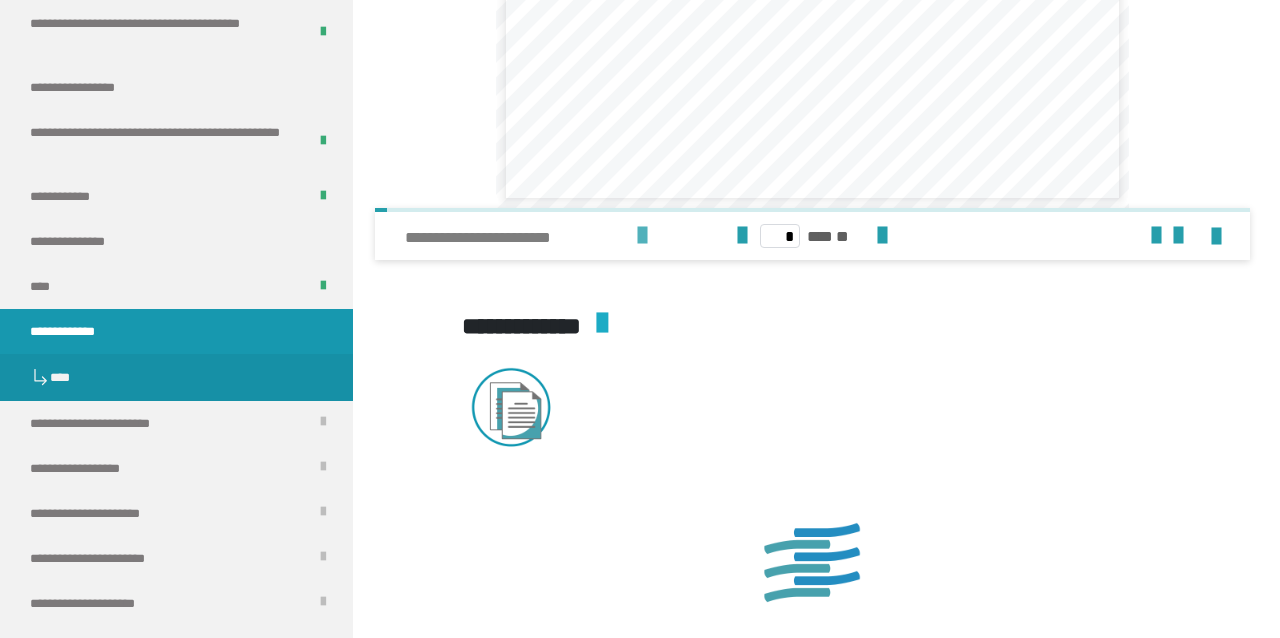 click at bounding box center (642, 236) 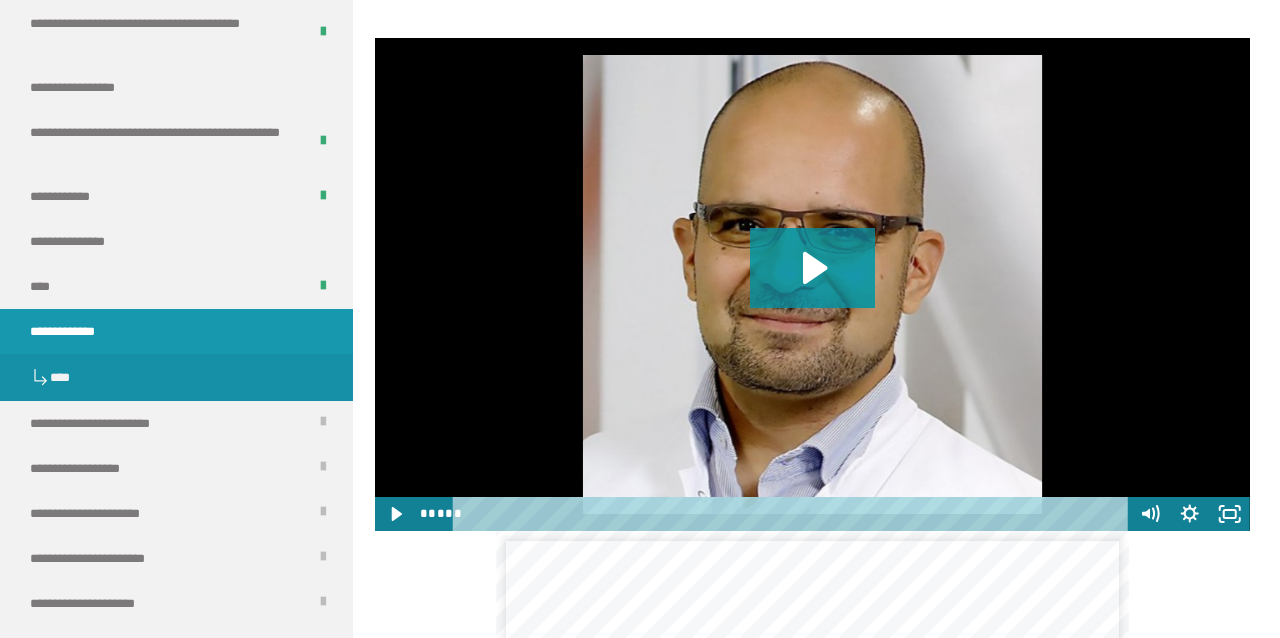 scroll, scrollTop: 1163, scrollLeft: 0, axis: vertical 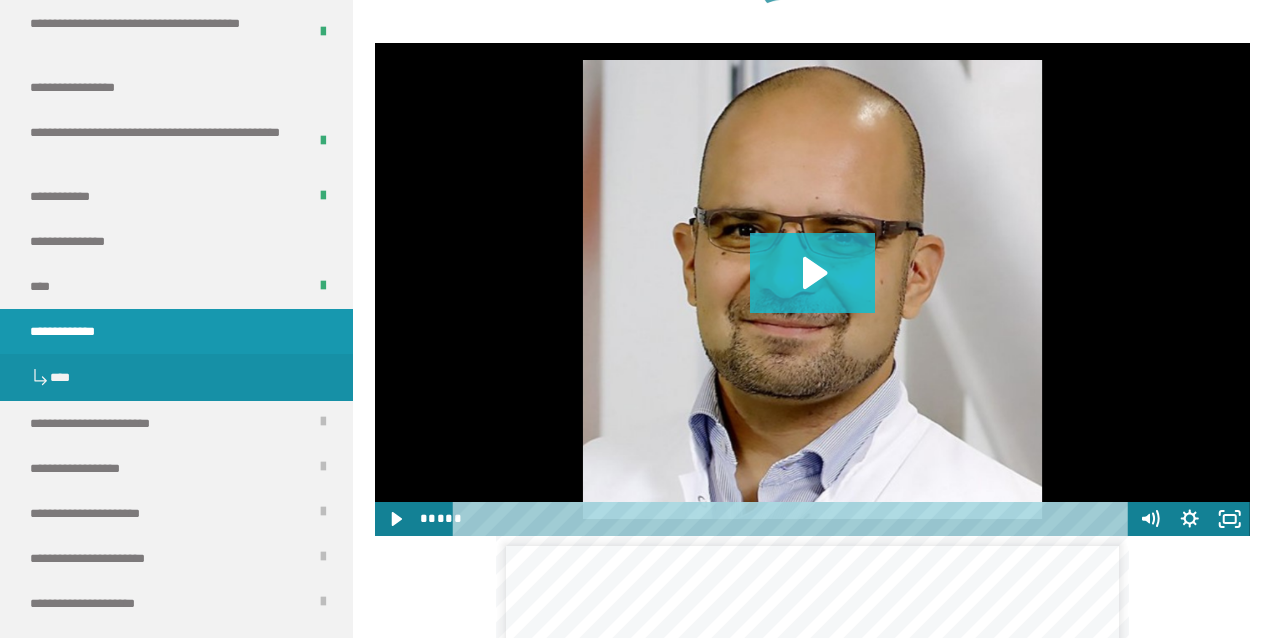 click 